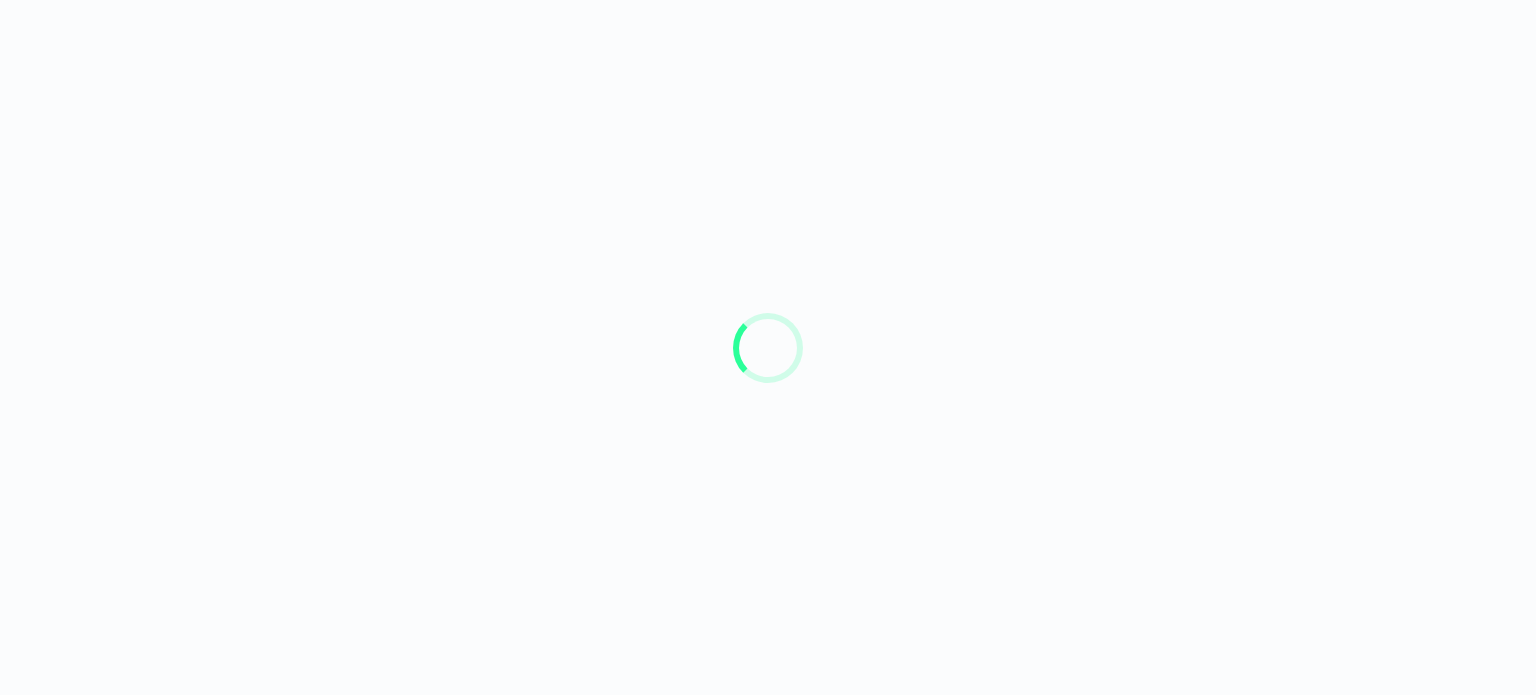 scroll, scrollTop: 0, scrollLeft: 0, axis: both 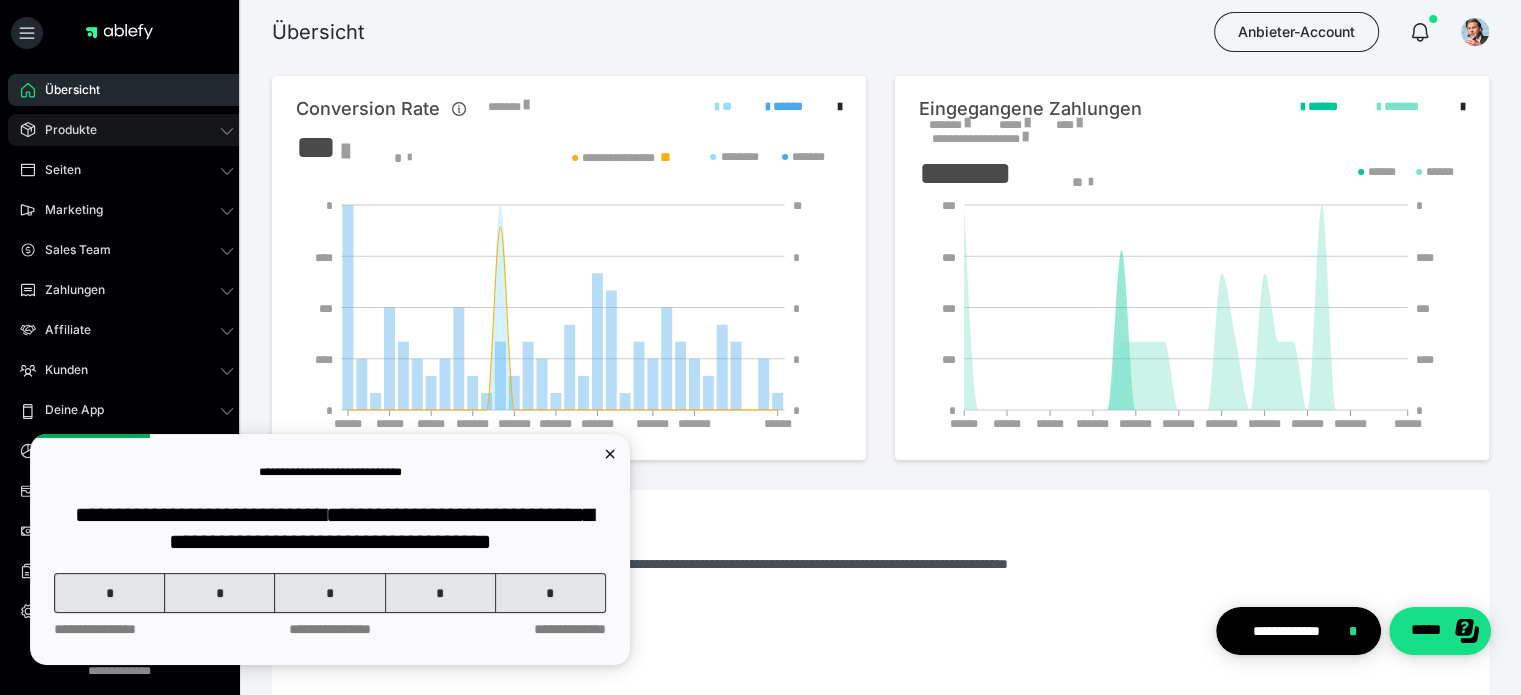 click on "Produkte" at bounding box center [64, 130] 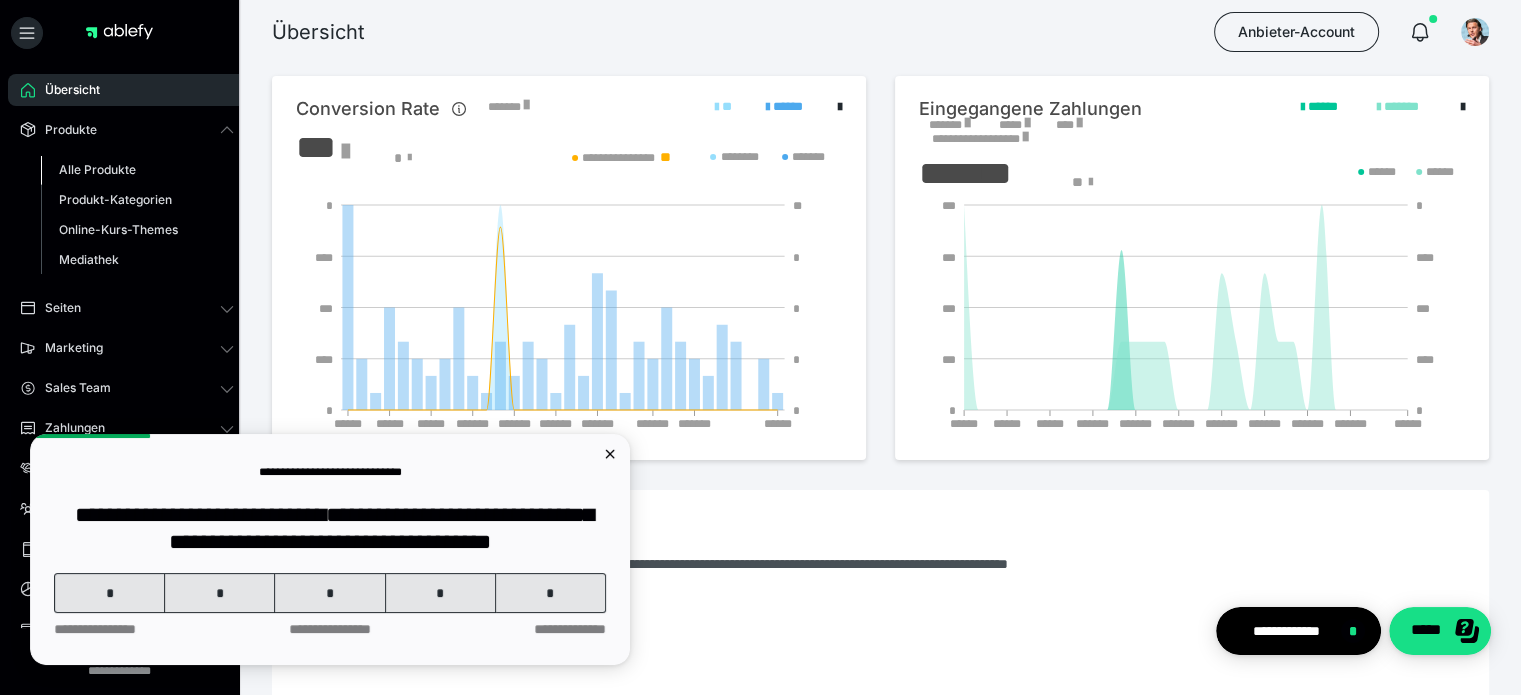 click on "Alle Produkte" at bounding box center [97, 169] 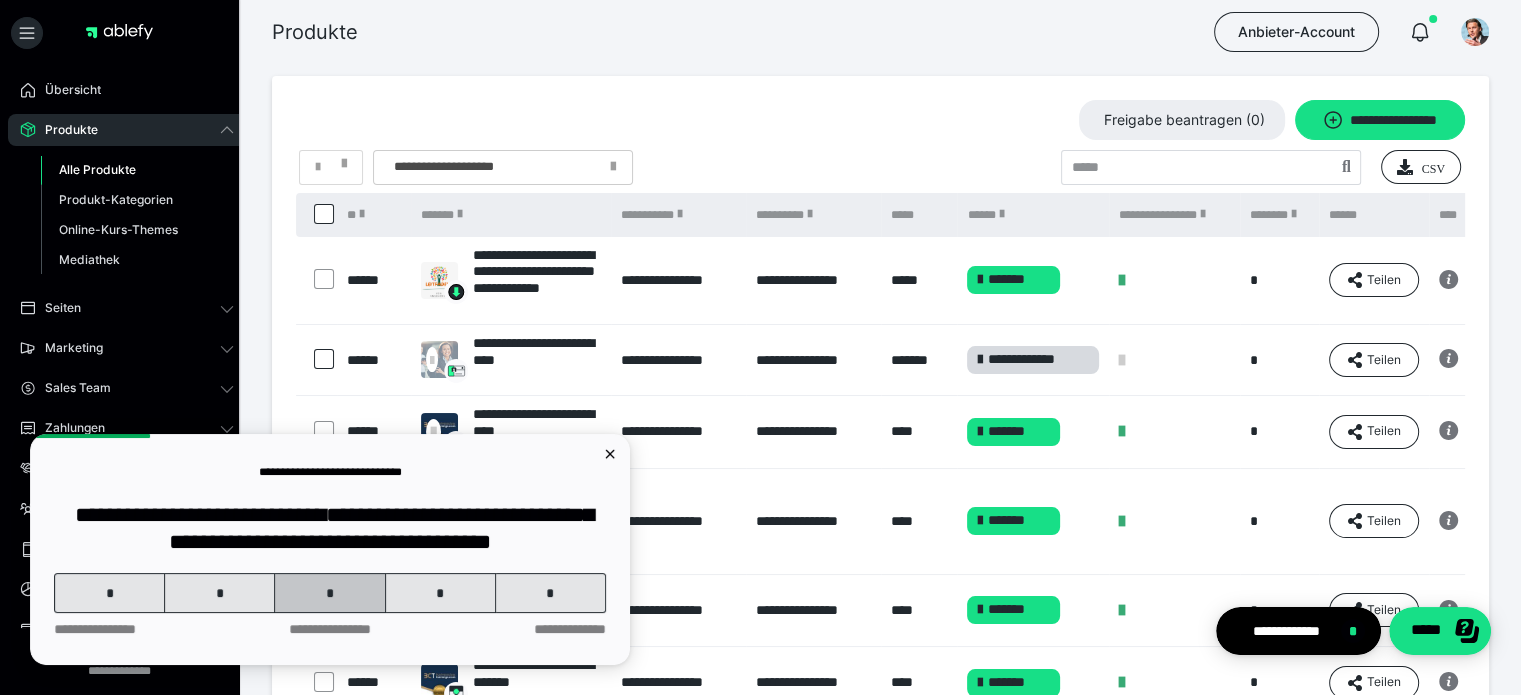 click on "*" at bounding box center [330, 593] 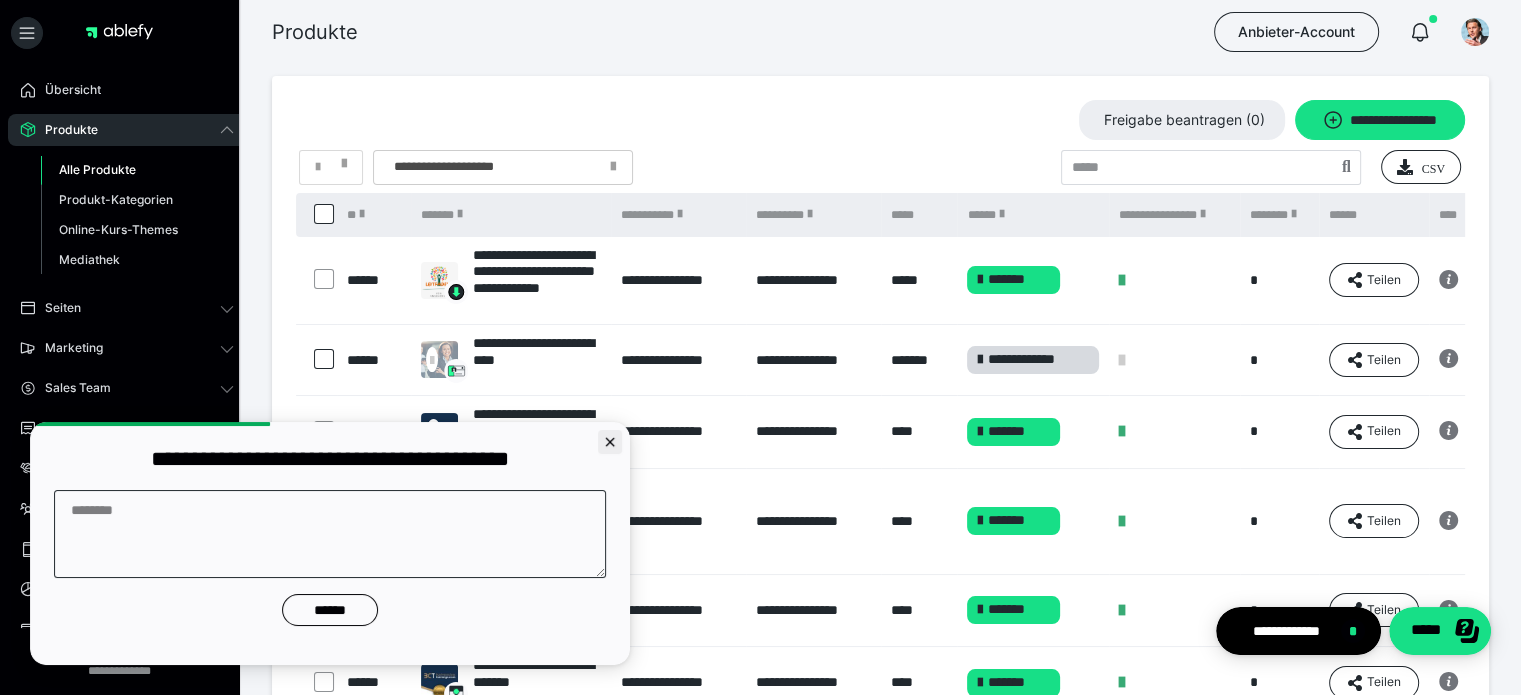 click 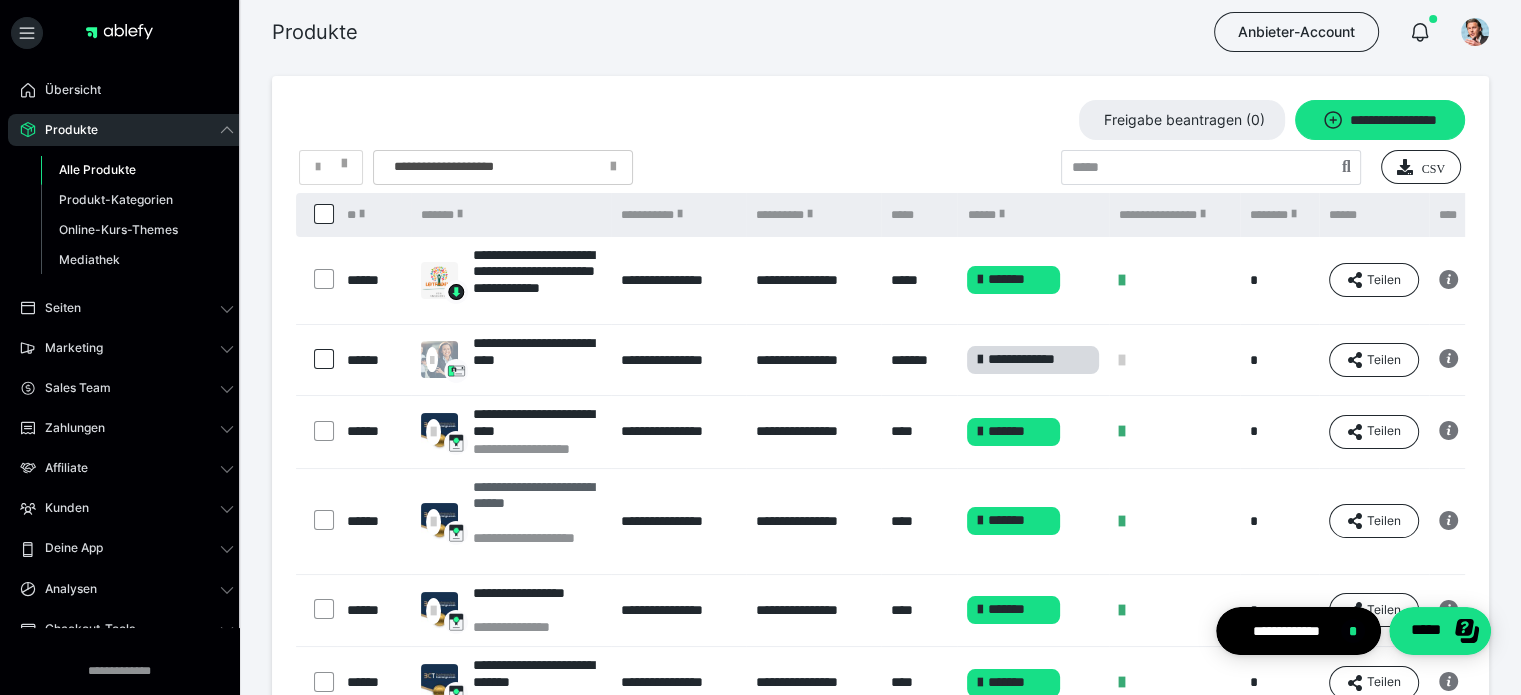 scroll, scrollTop: 0, scrollLeft: 0, axis: both 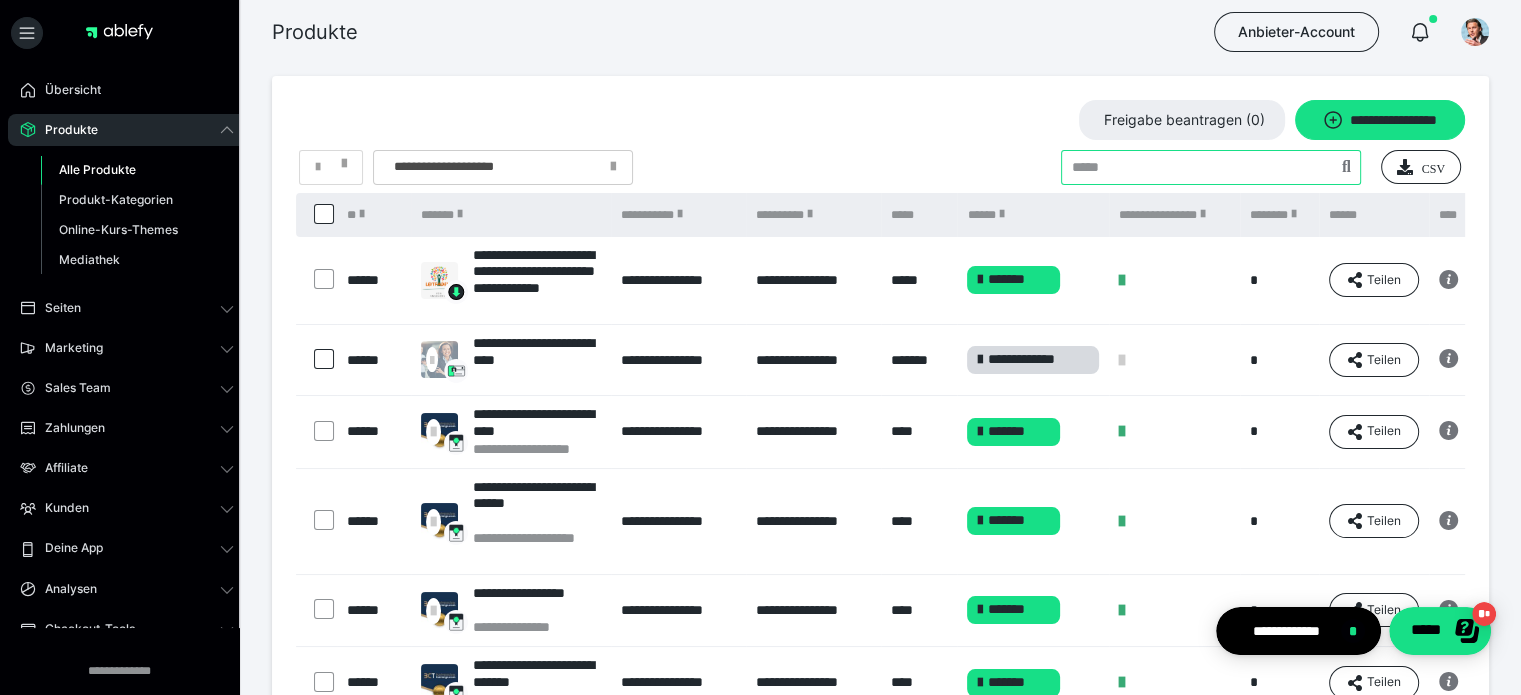 click at bounding box center (1211, 167) 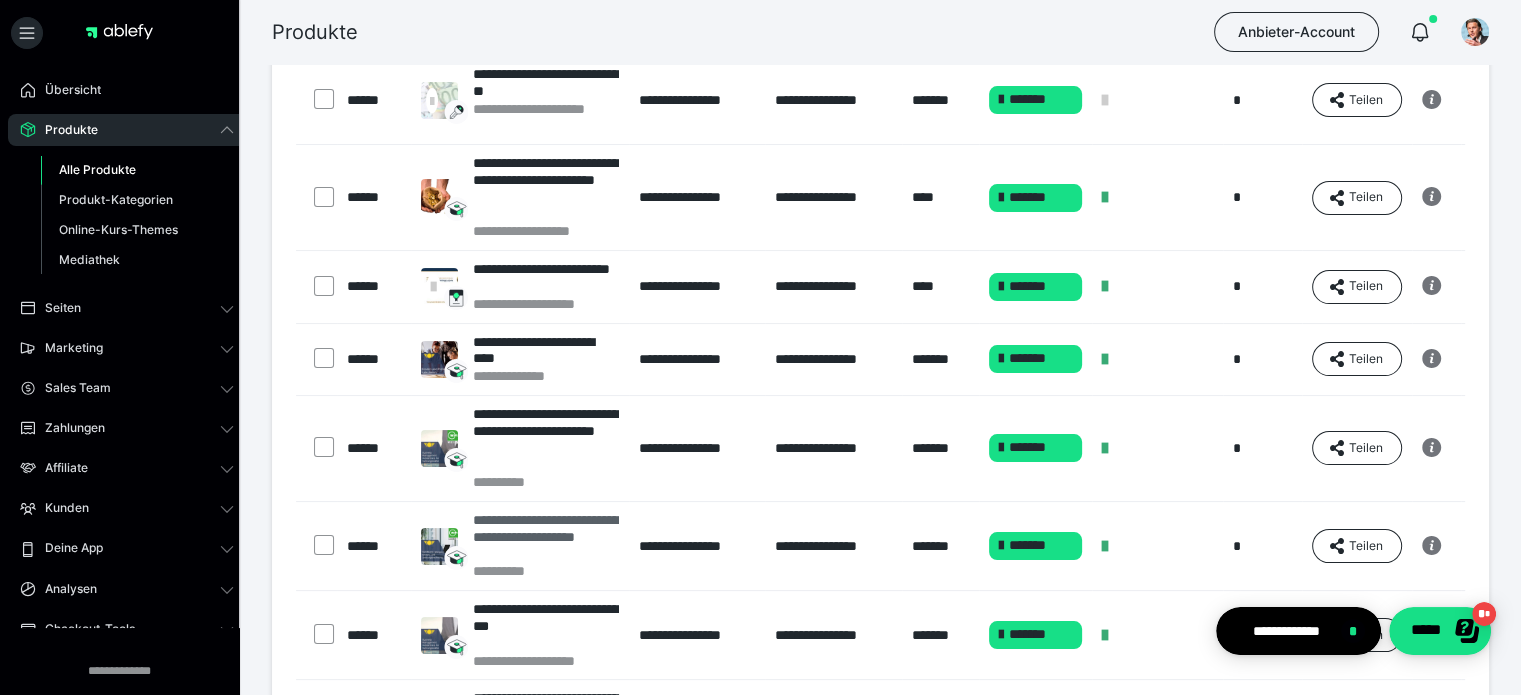 scroll, scrollTop: 300, scrollLeft: 0, axis: vertical 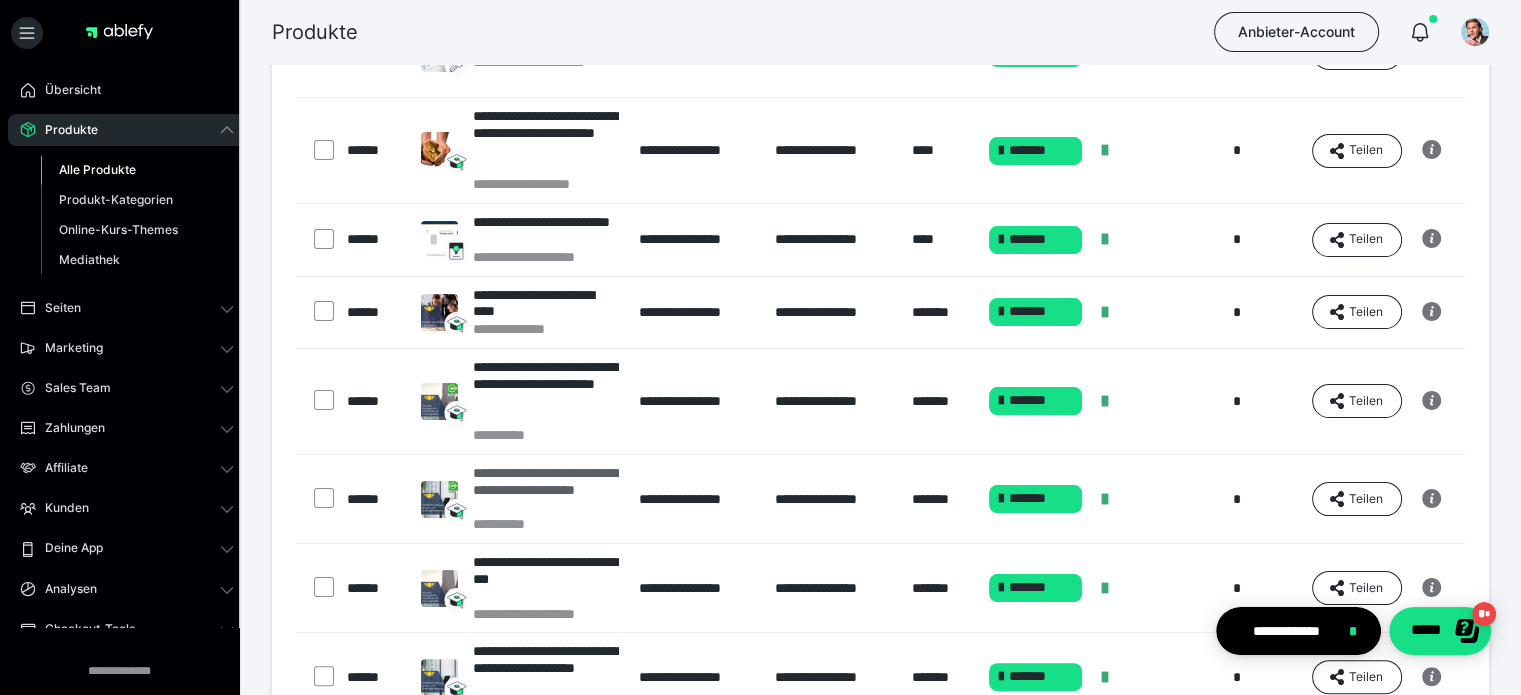 click on "**********" at bounding box center (546, 490) 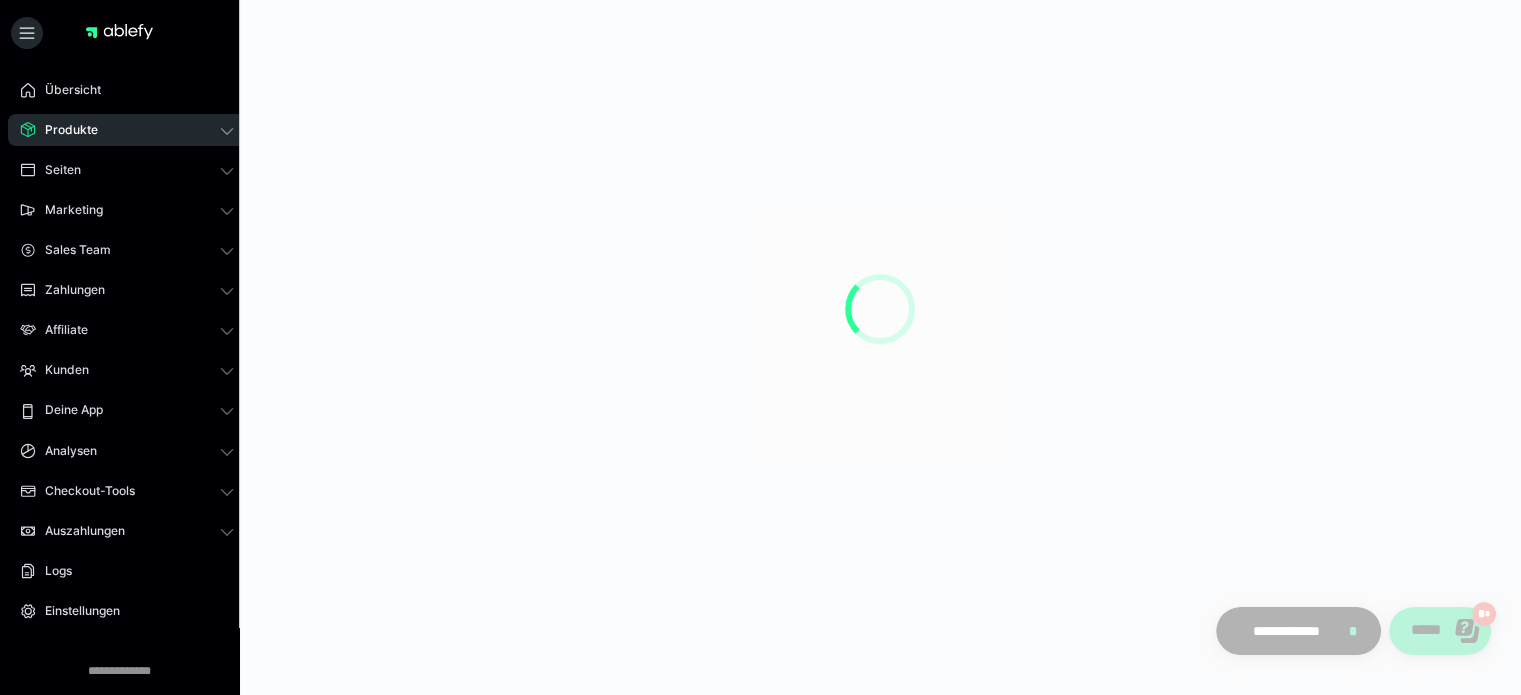 scroll, scrollTop: 0, scrollLeft: 0, axis: both 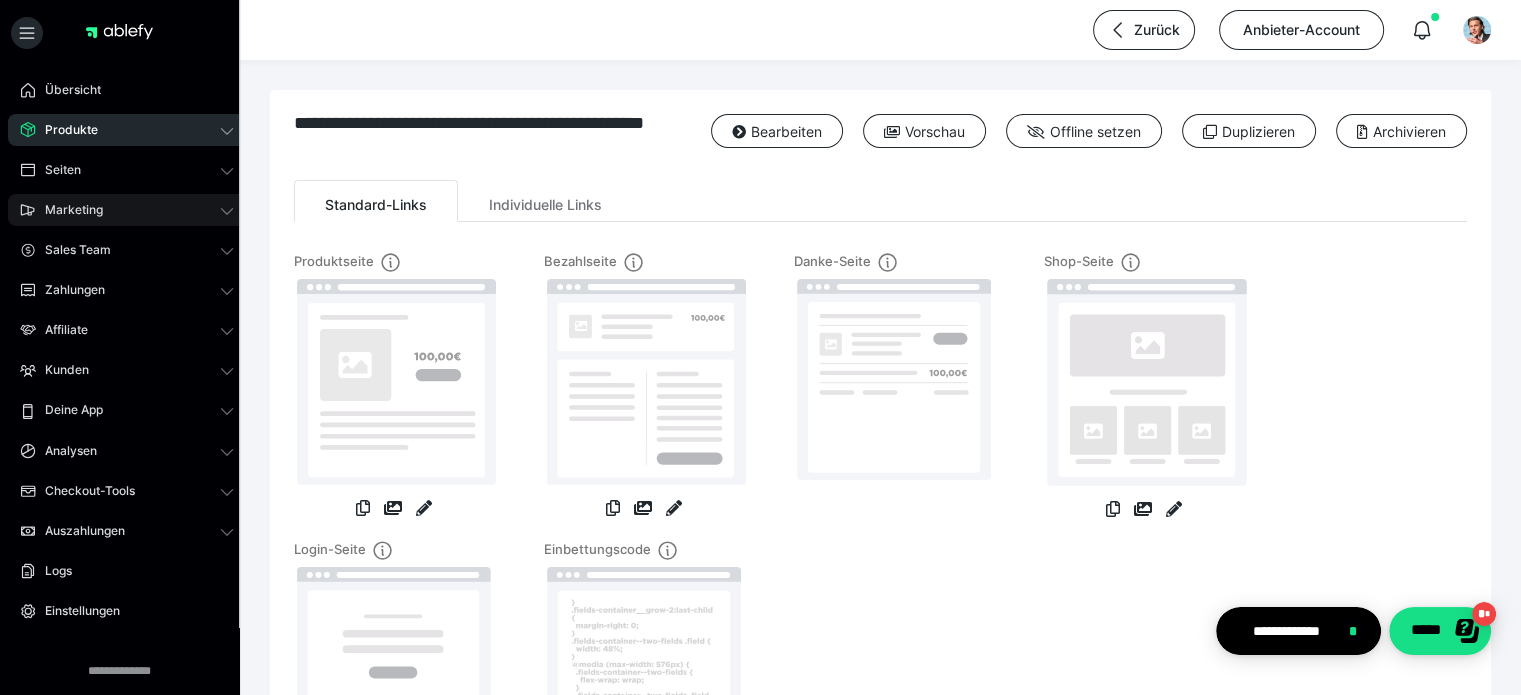 click on "Marketing" at bounding box center [67, 210] 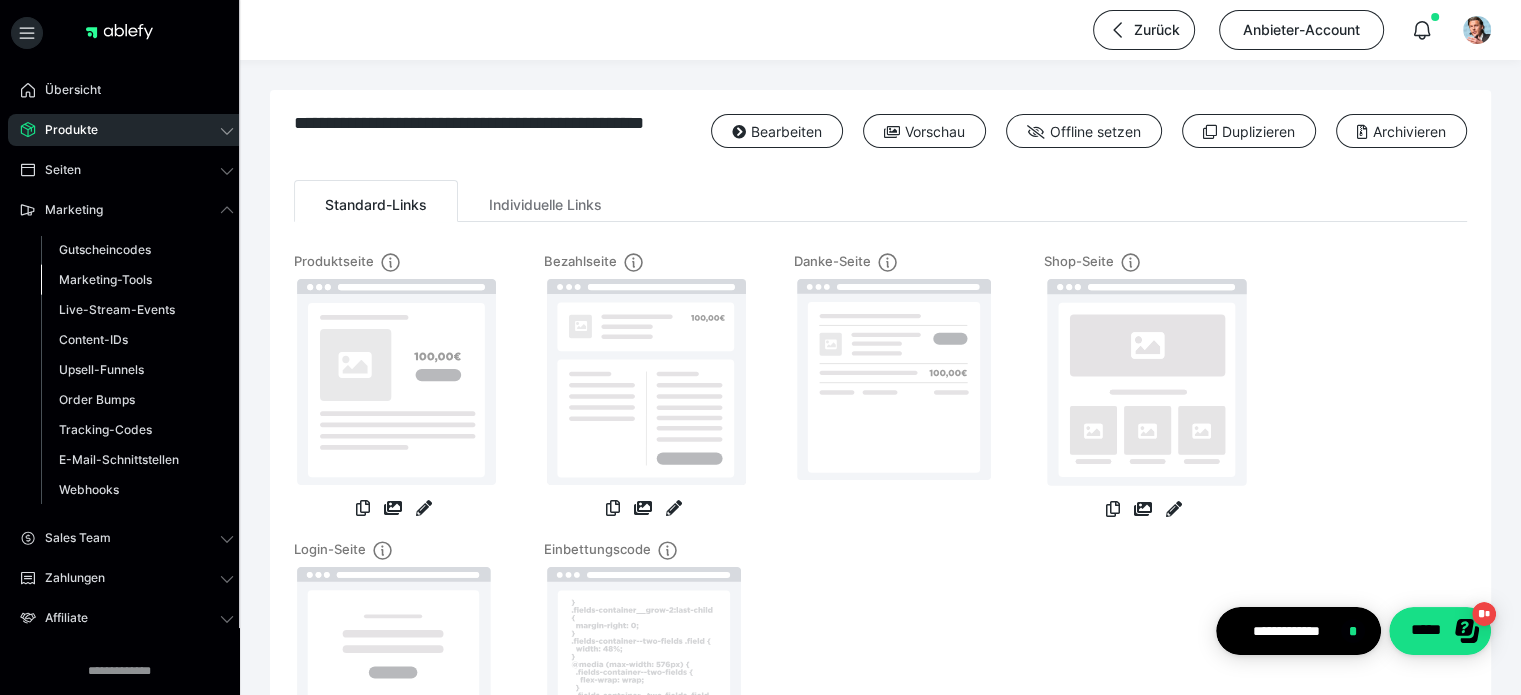 click on "Marketing-Tools" at bounding box center (105, 279) 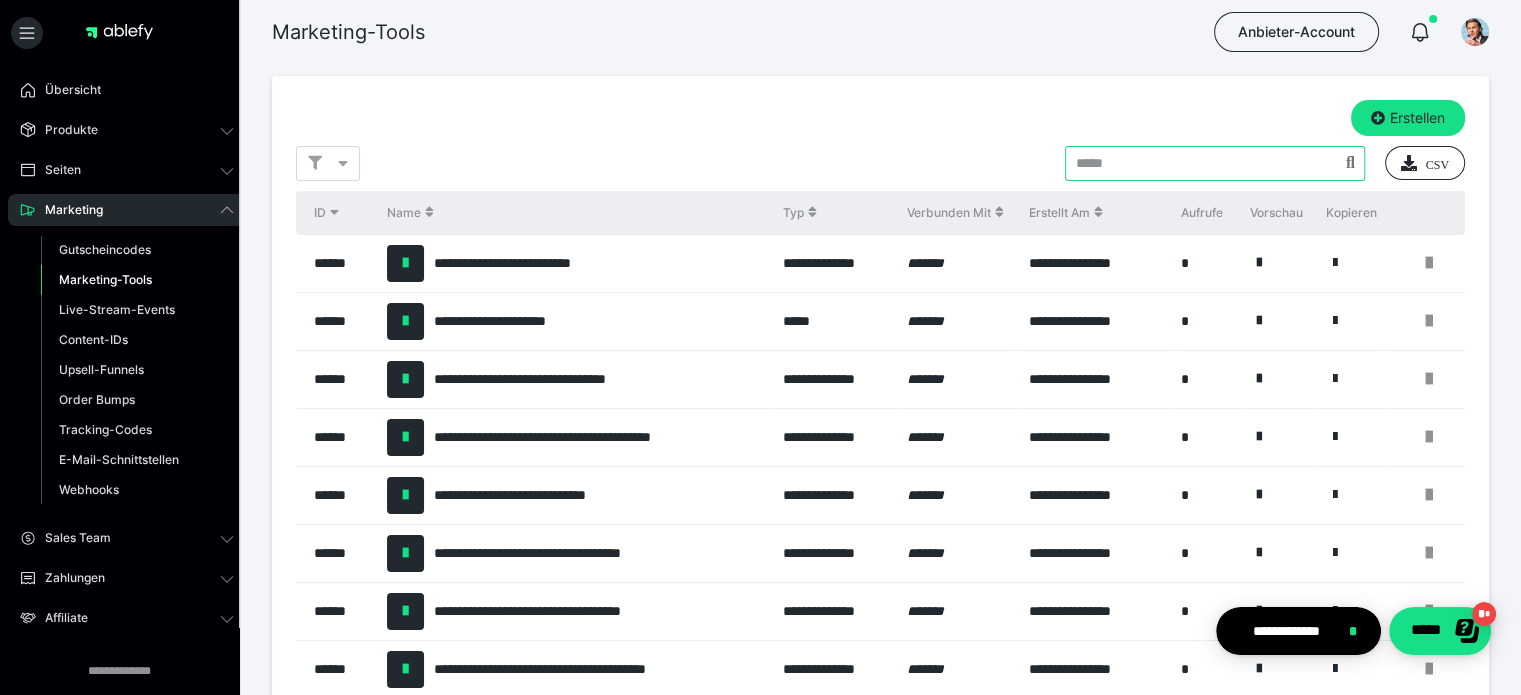 click at bounding box center (1215, 163) 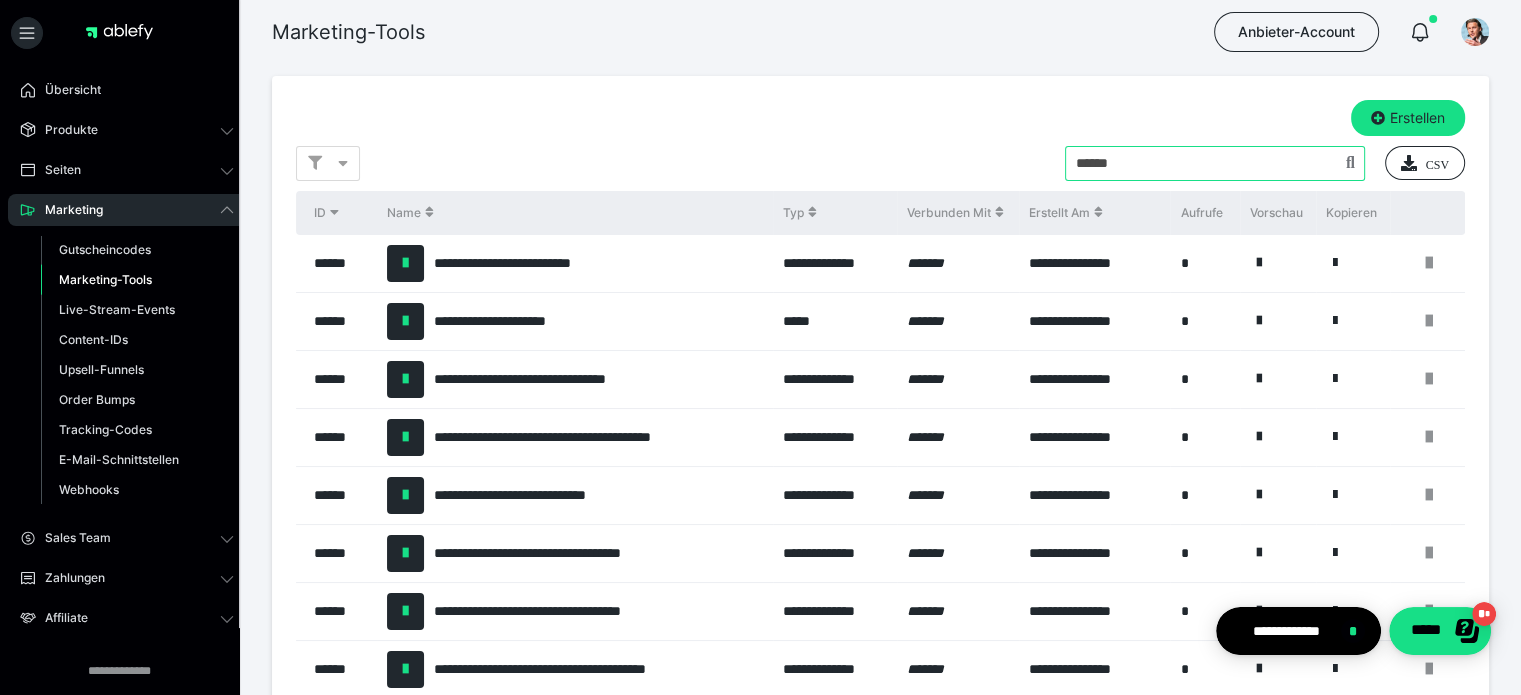 type on "******" 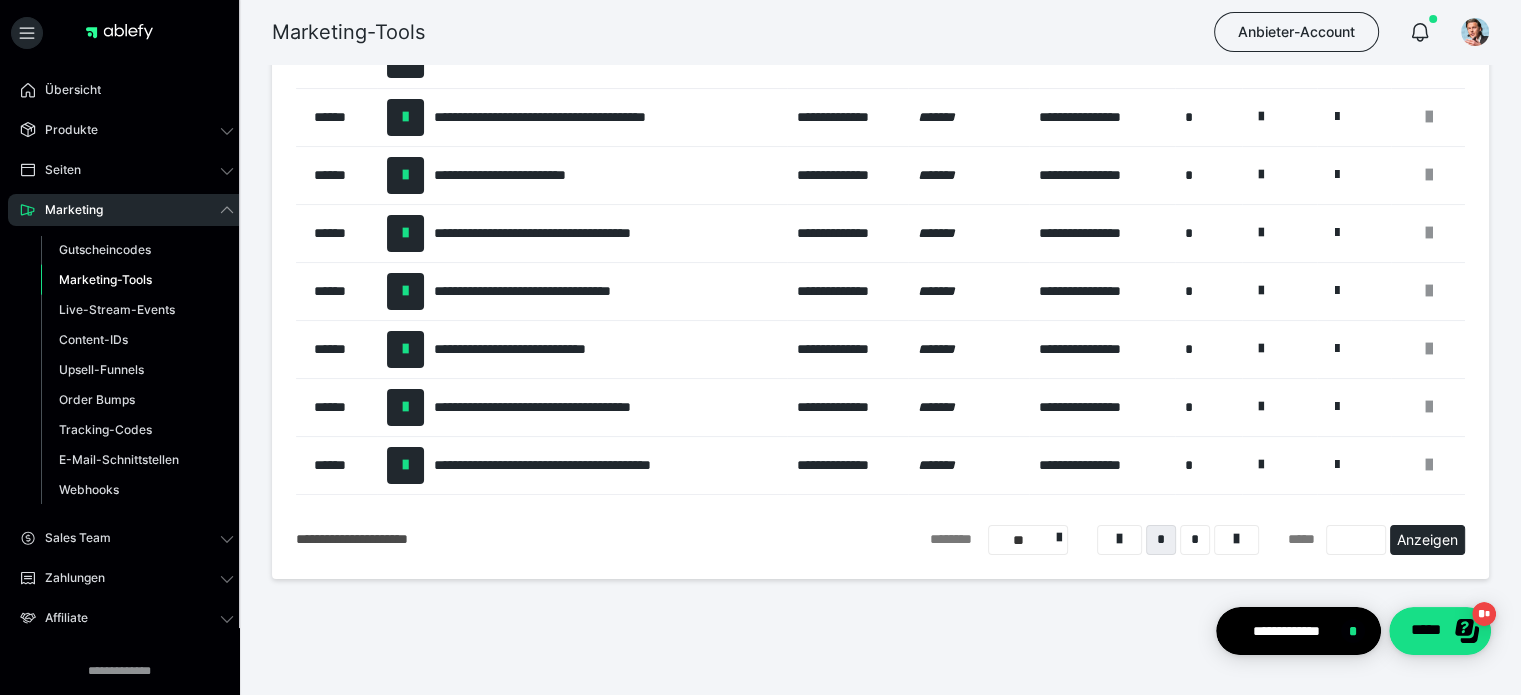 scroll, scrollTop: 325, scrollLeft: 0, axis: vertical 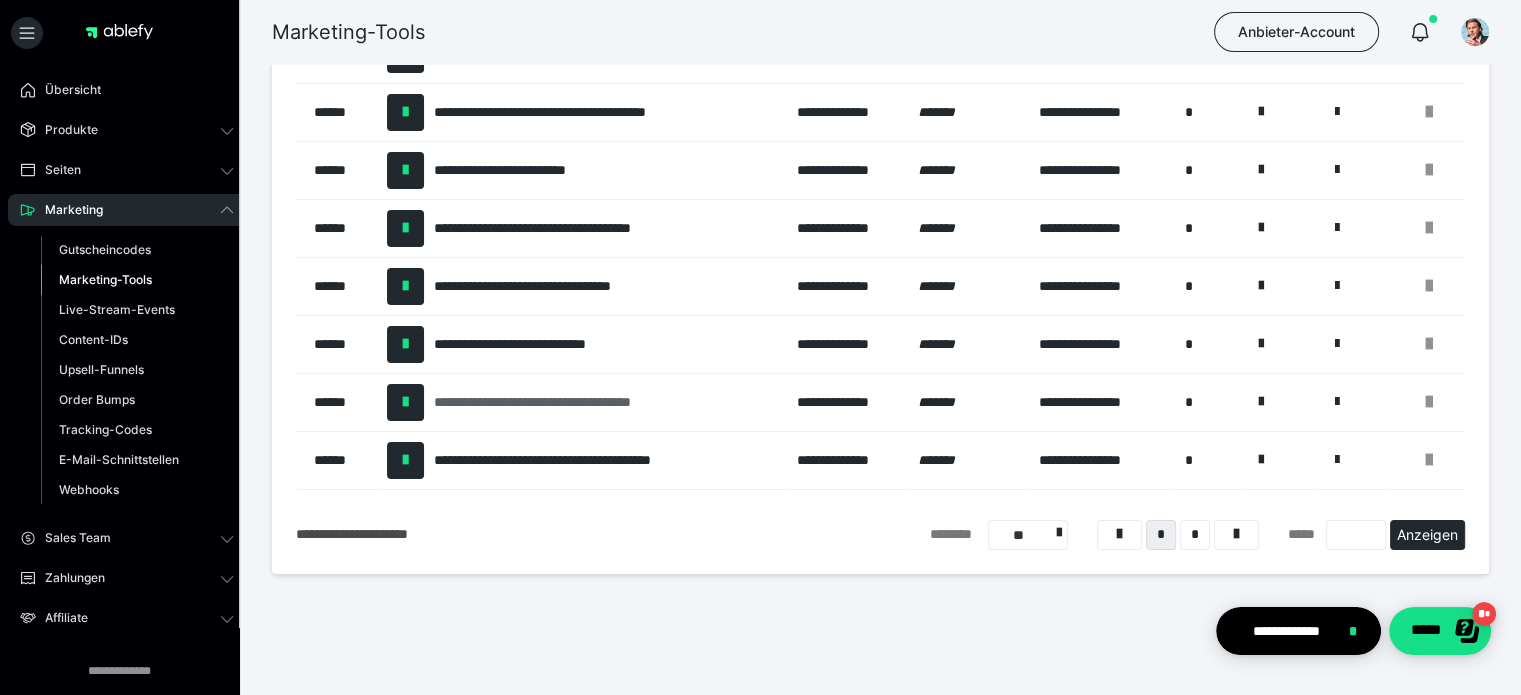 click on "**********" at bounding box center (577, 402) 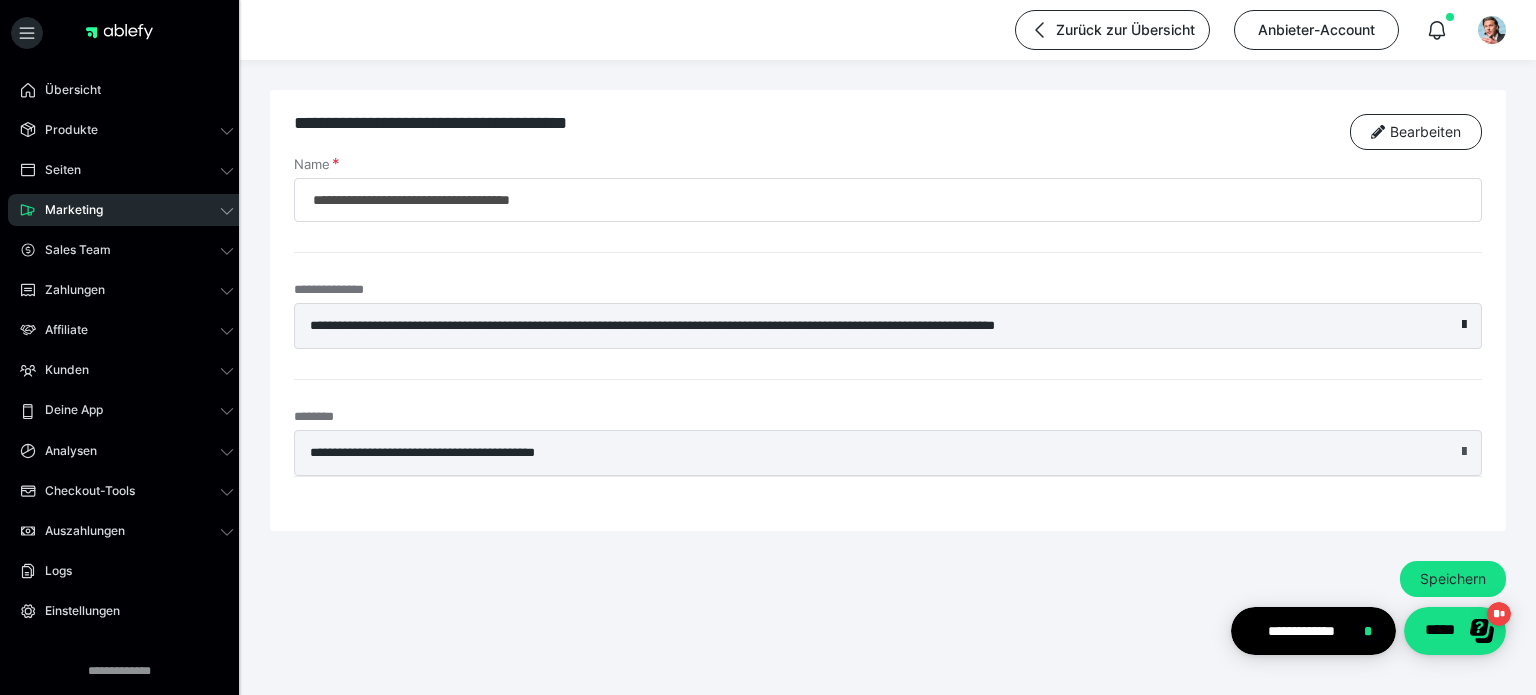 click at bounding box center (1464, 452) 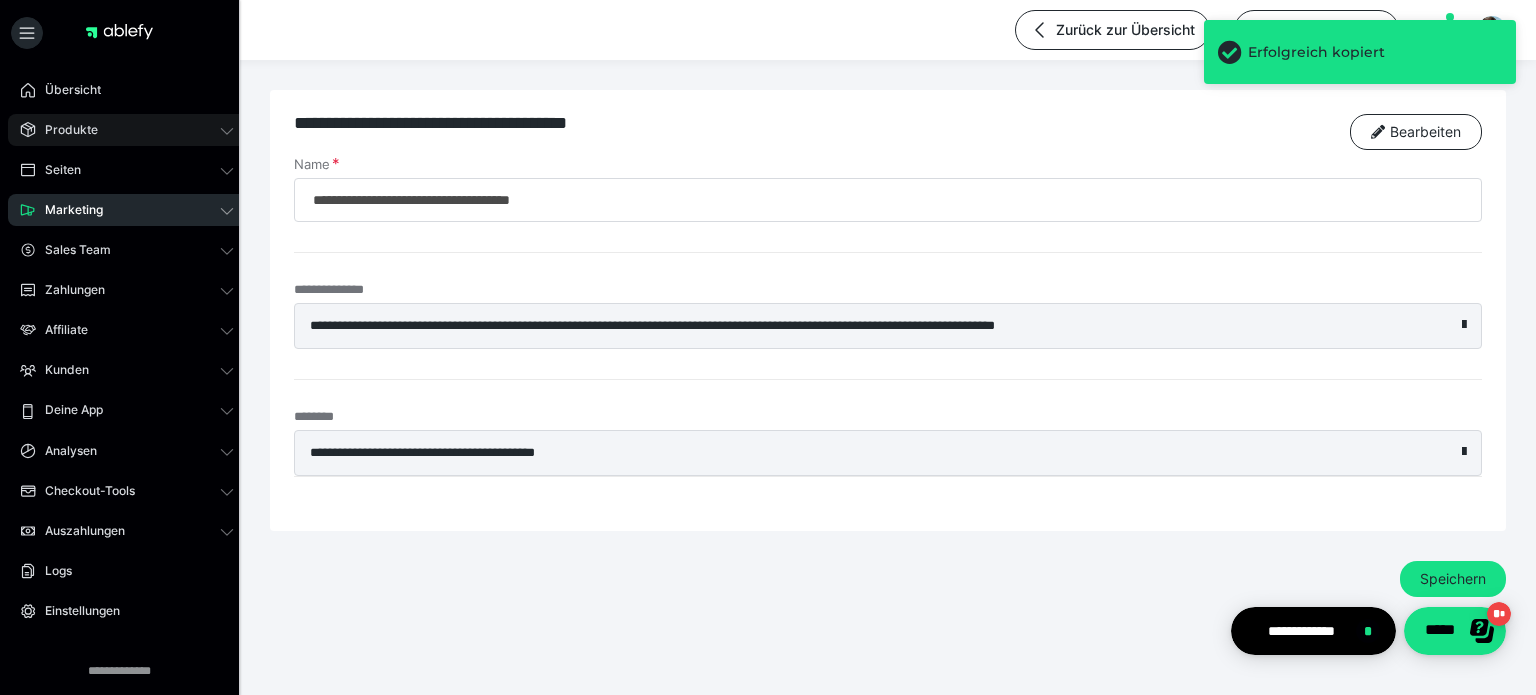 click on "Produkte" at bounding box center (64, 130) 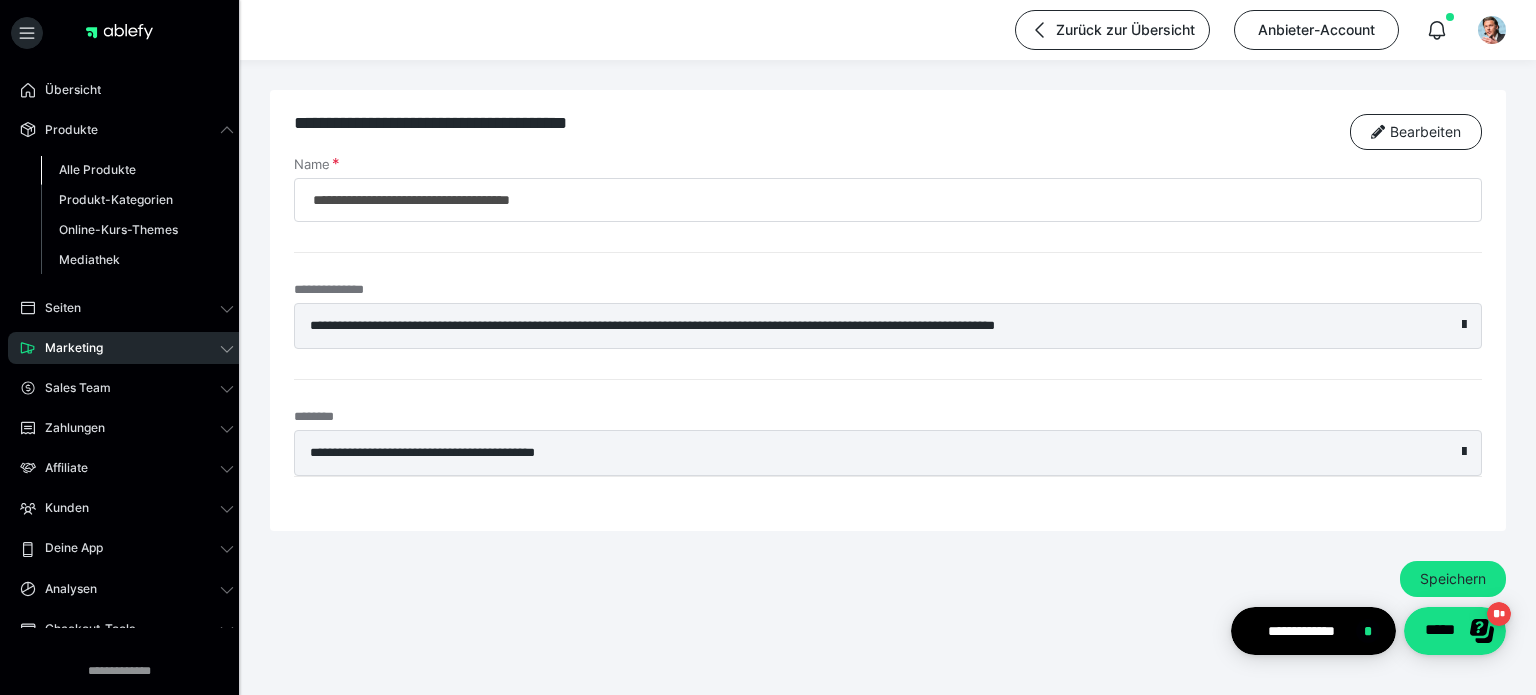 click on "Alle Produkte" at bounding box center (97, 169) 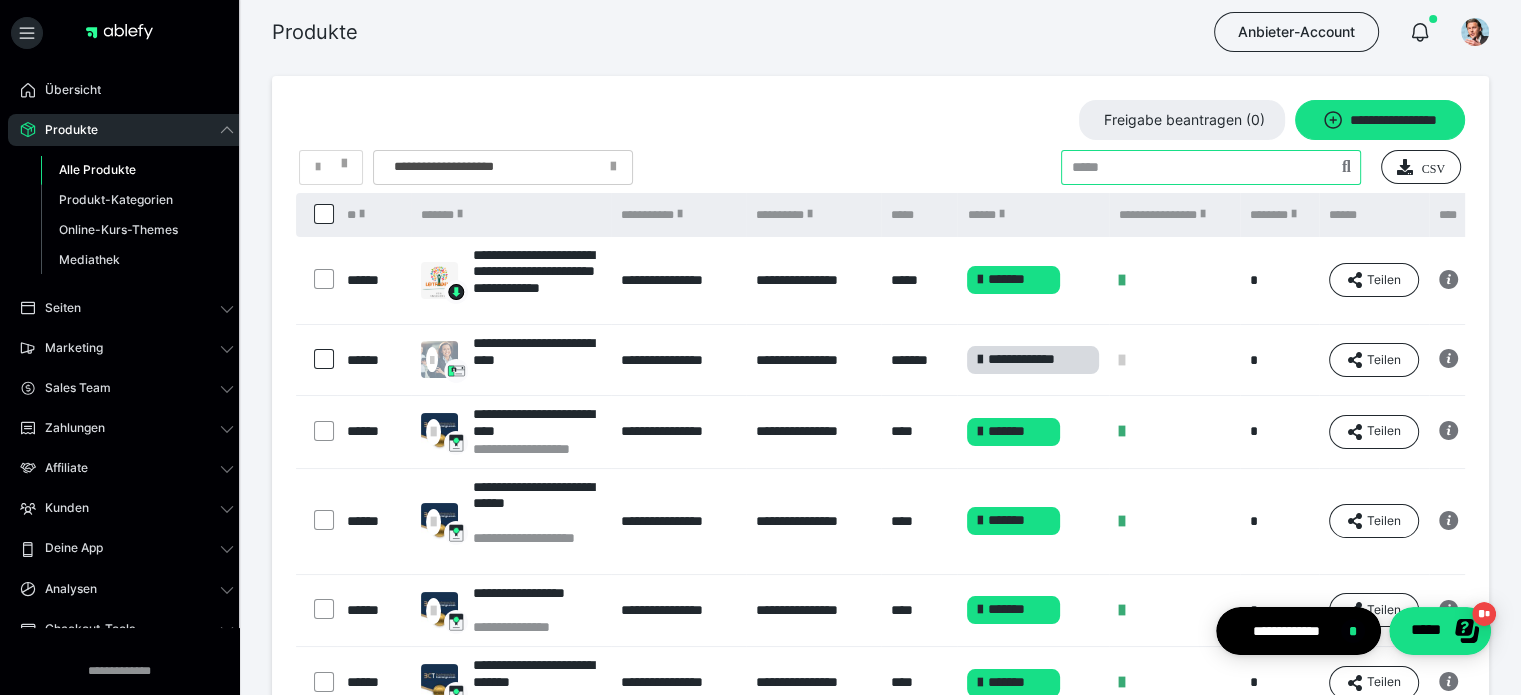 click at bounding box center [1211, 167] 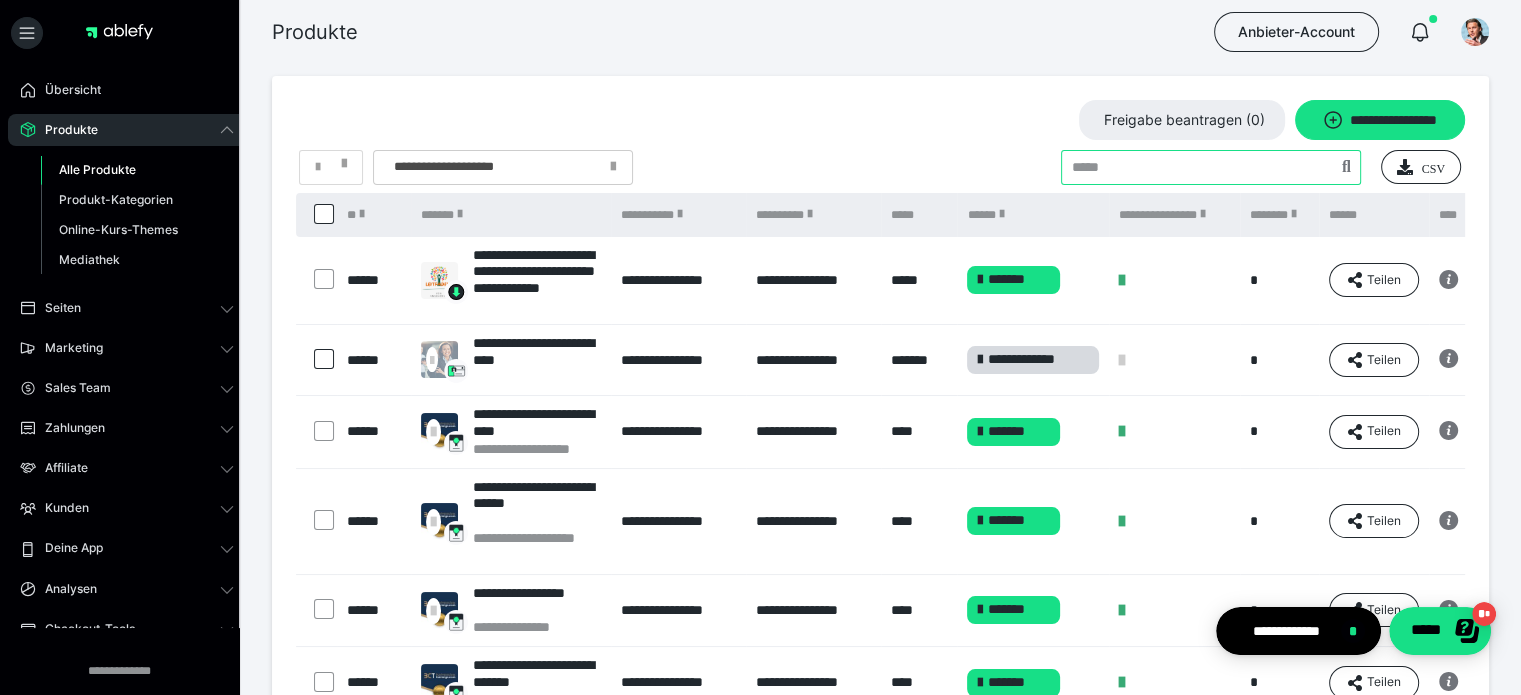 type on "******" 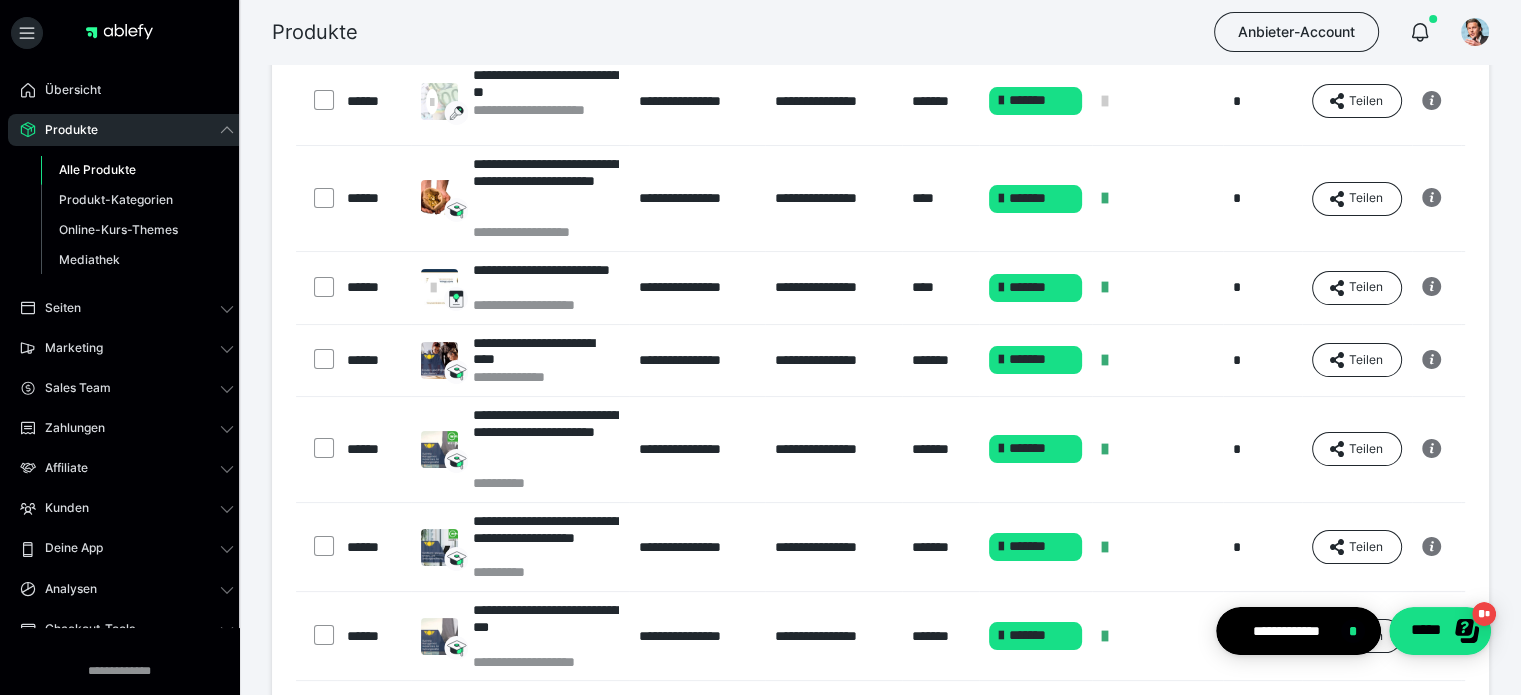 scroll, scrollTop: 300, scrollLeft: 0, axis: vertical 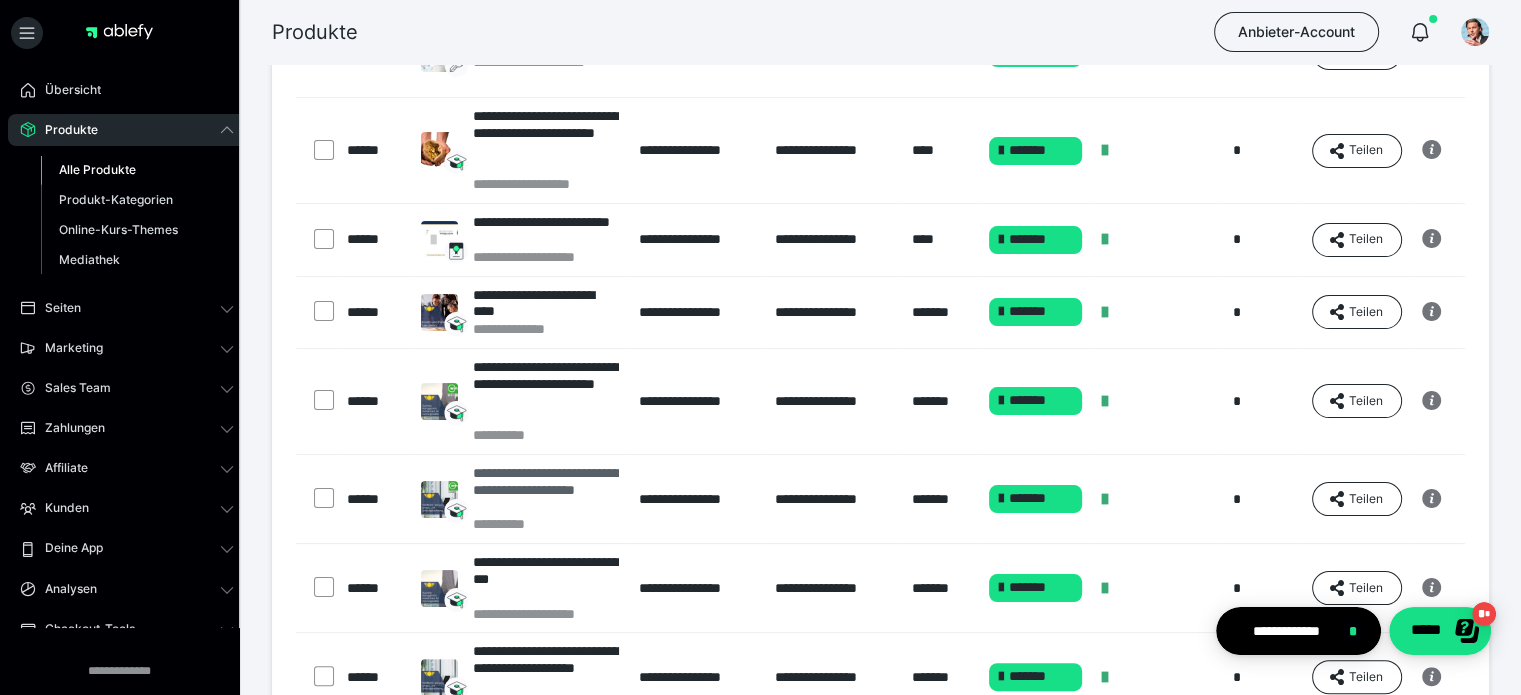 click on "**********" at bounding box center [546, 490] 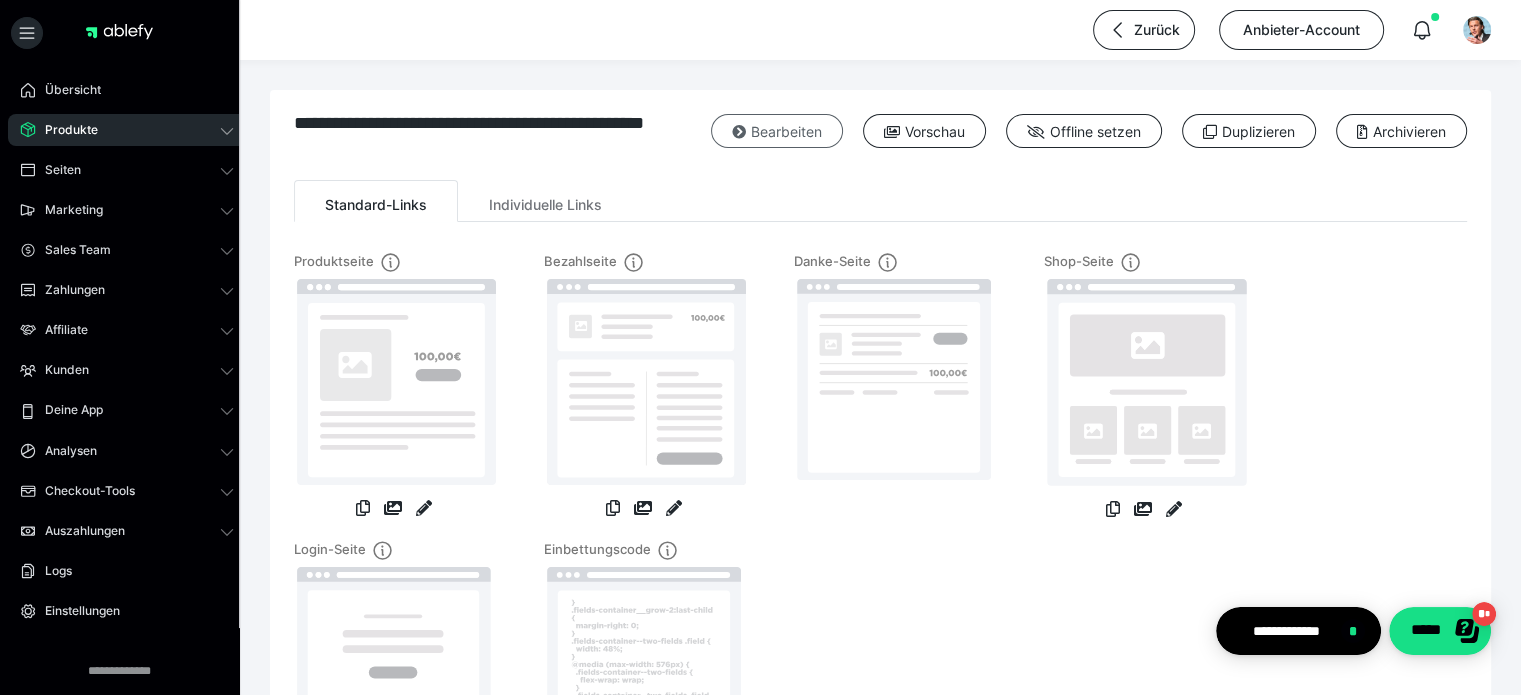 click on "Bearbeiten" at bounding box center [777, 131] 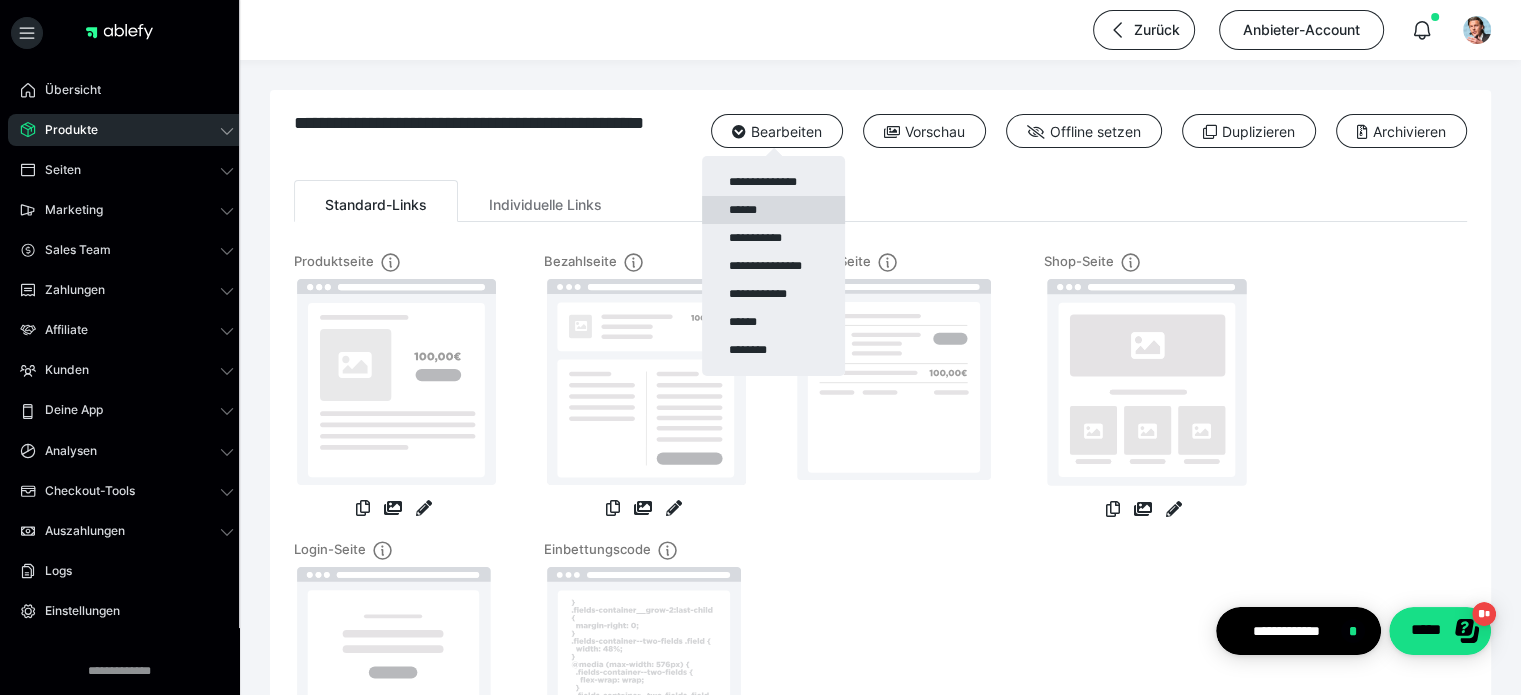 click on "******" at bounding box center (773, 210) 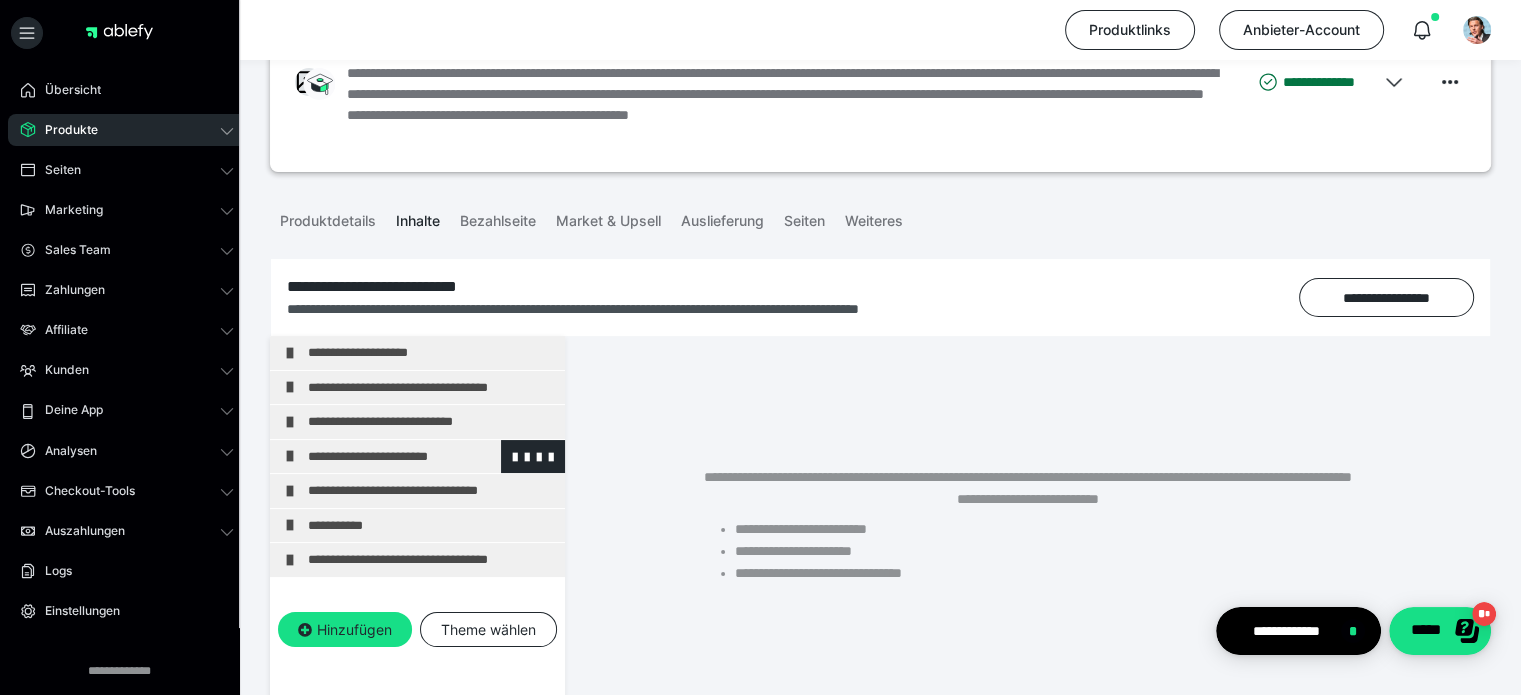 scroll, scrollTop: 200, scrollLeft: 0, axis: vertical 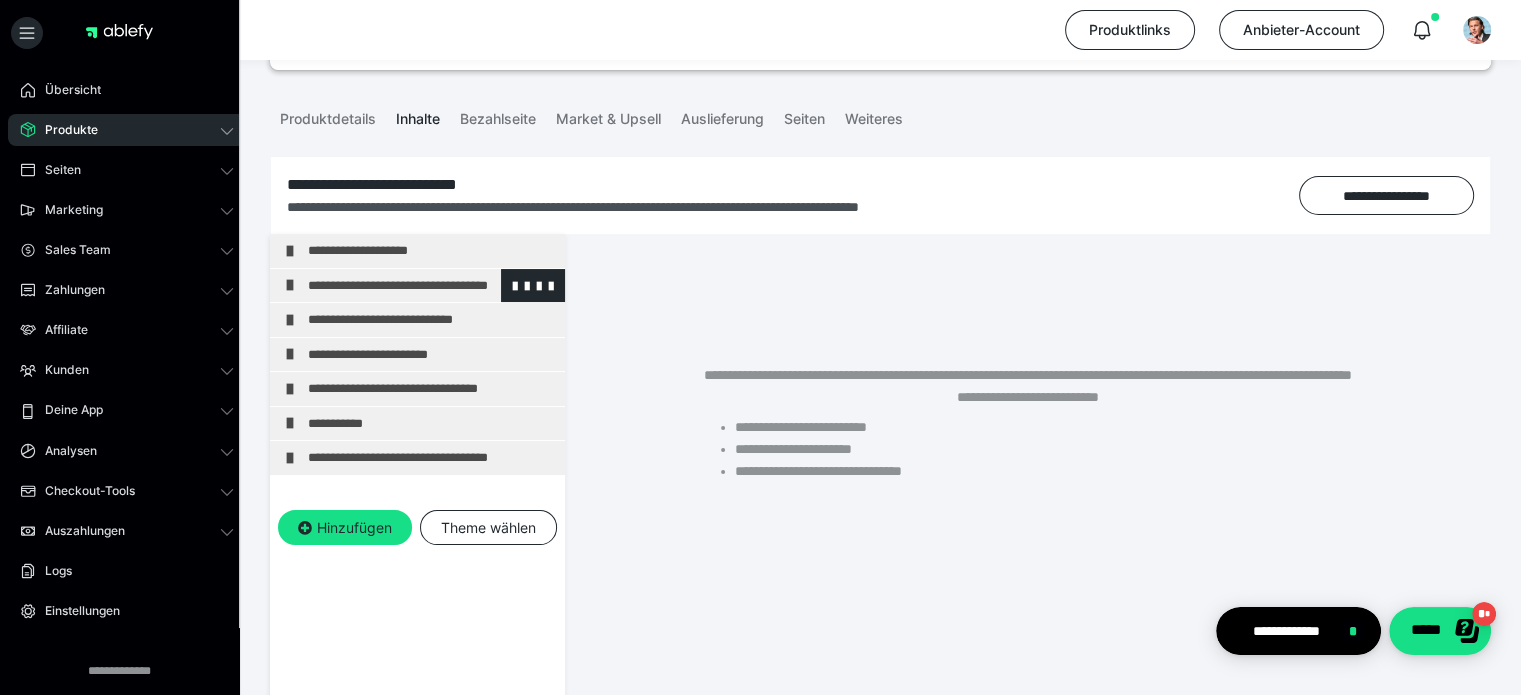 click on "**********" at bounding box center (431, 286) 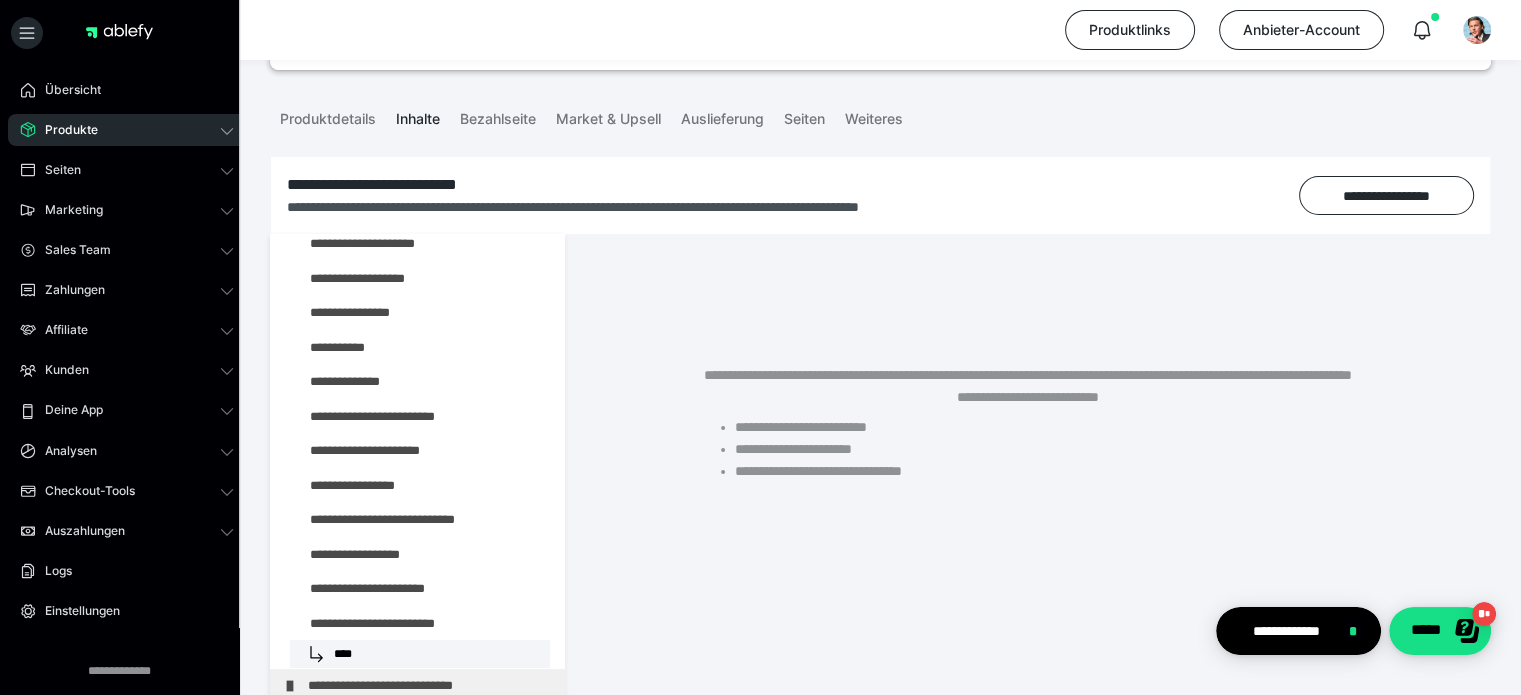 scroll, scrollTop: 600, scrollLeft: 0, axis: vertical 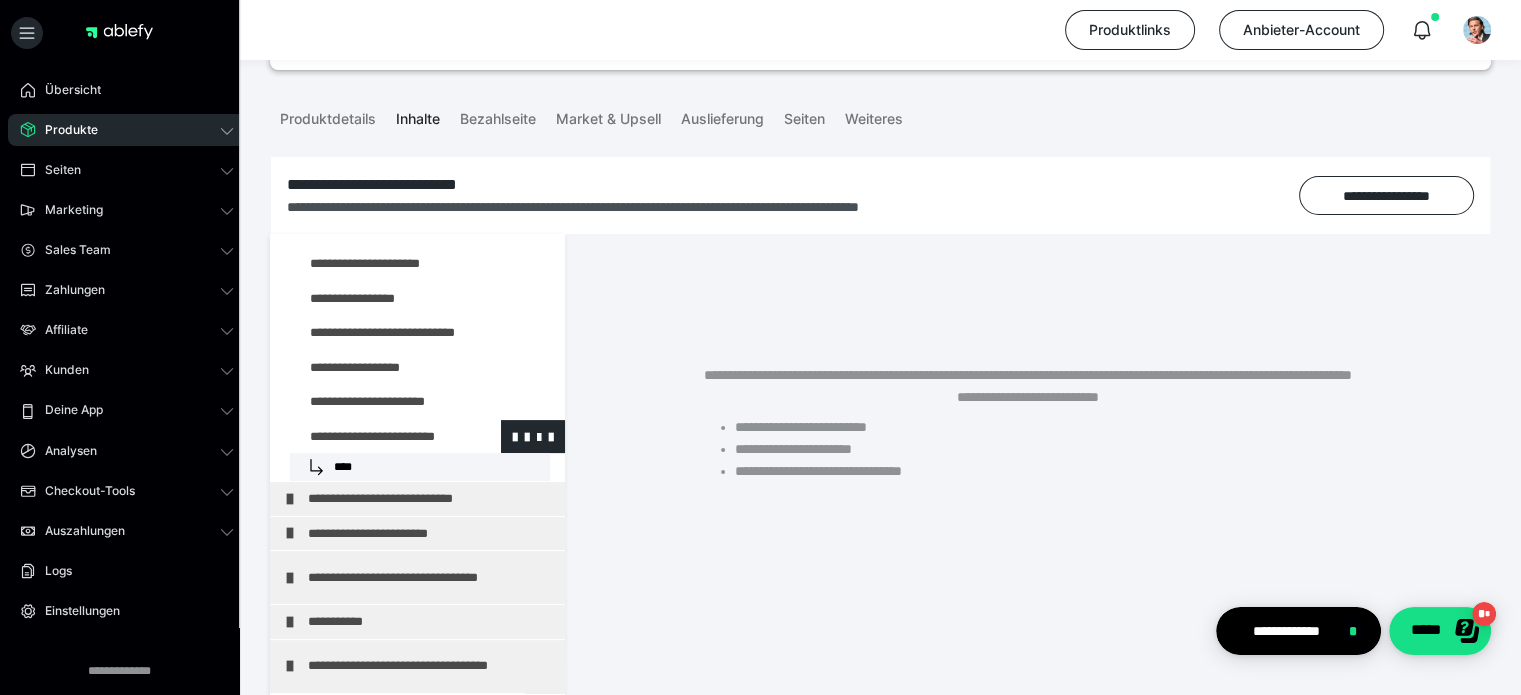 click on "****" at bounding box center (420, 467) 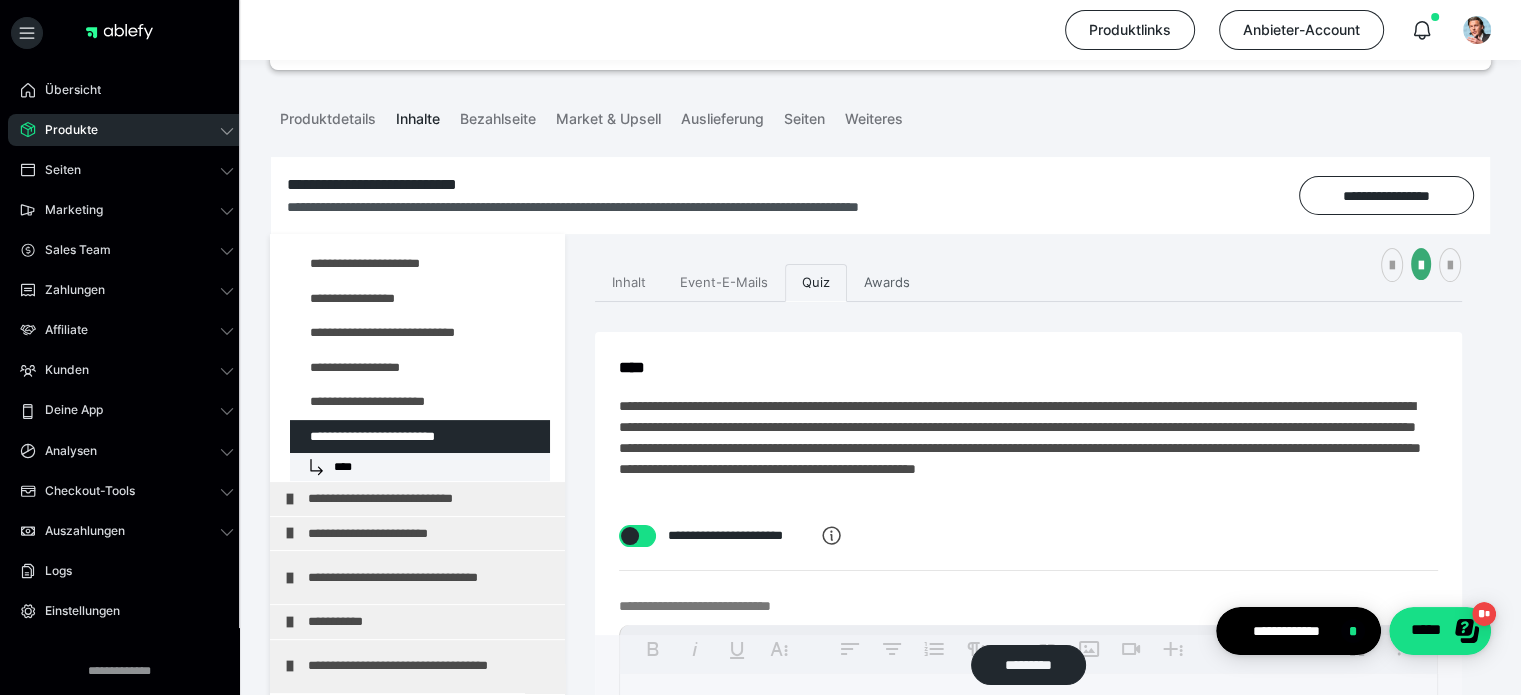 click on "Awards" at bounding box center (887, 283) 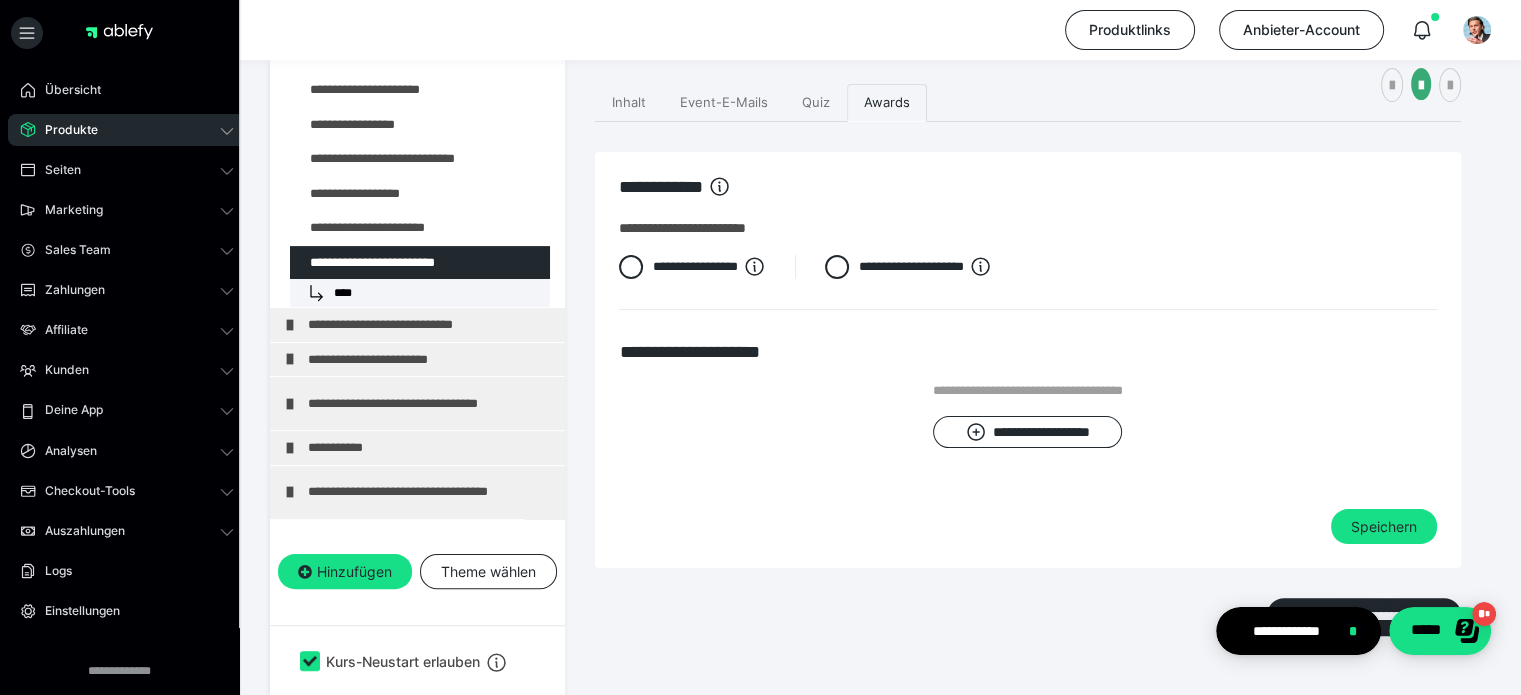 scroll, scrollTop: 419, scrollLeft: 0, axis: vertical 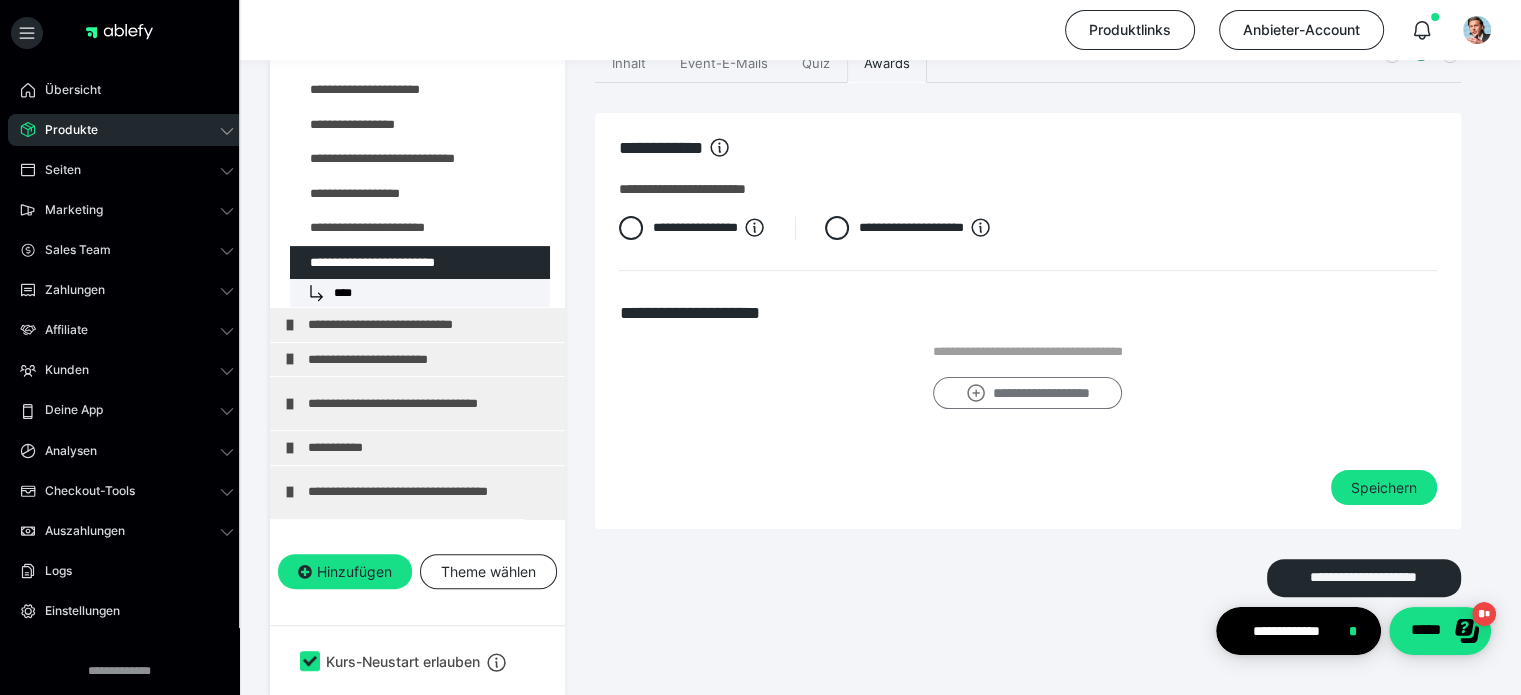 click on "**********" at bounding box center [1027, 393] 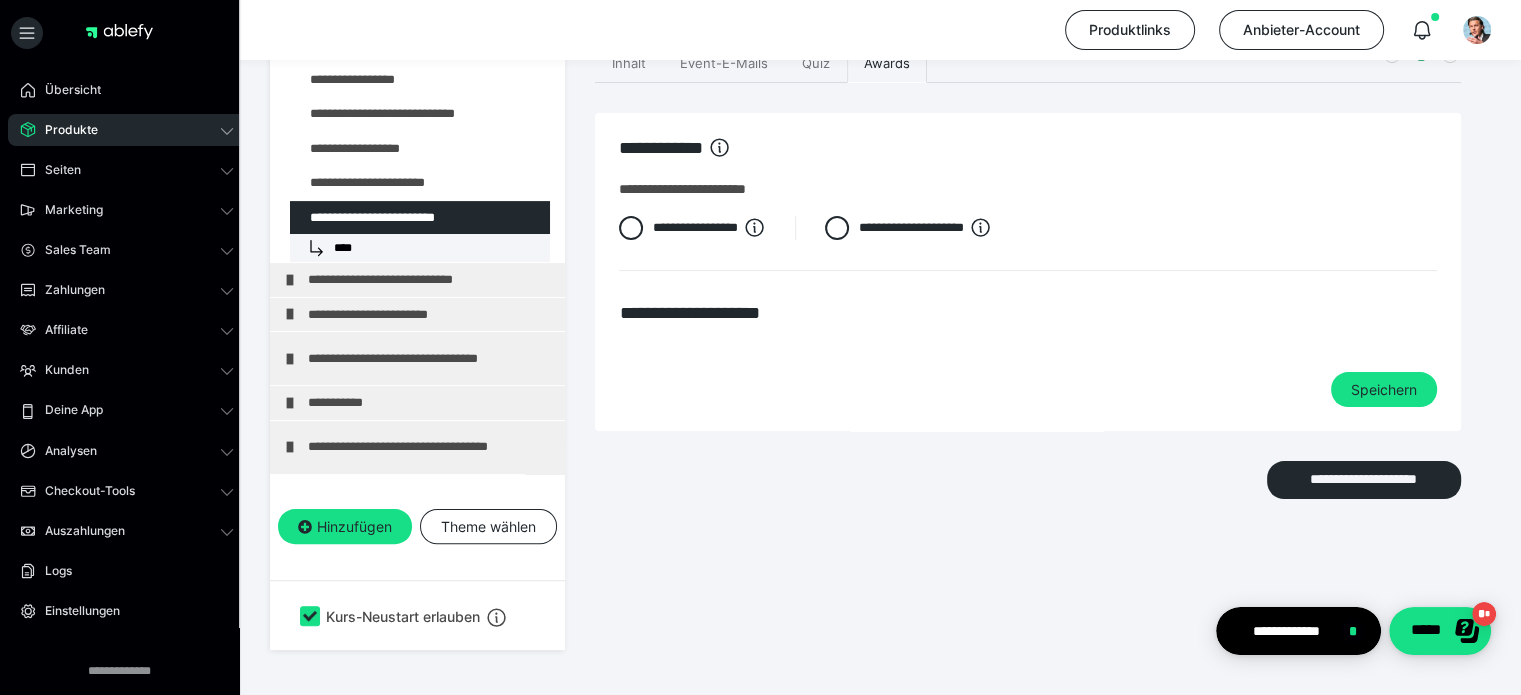 scroll, scrollTop: 373, scrollLeft: 0, axis: vertical 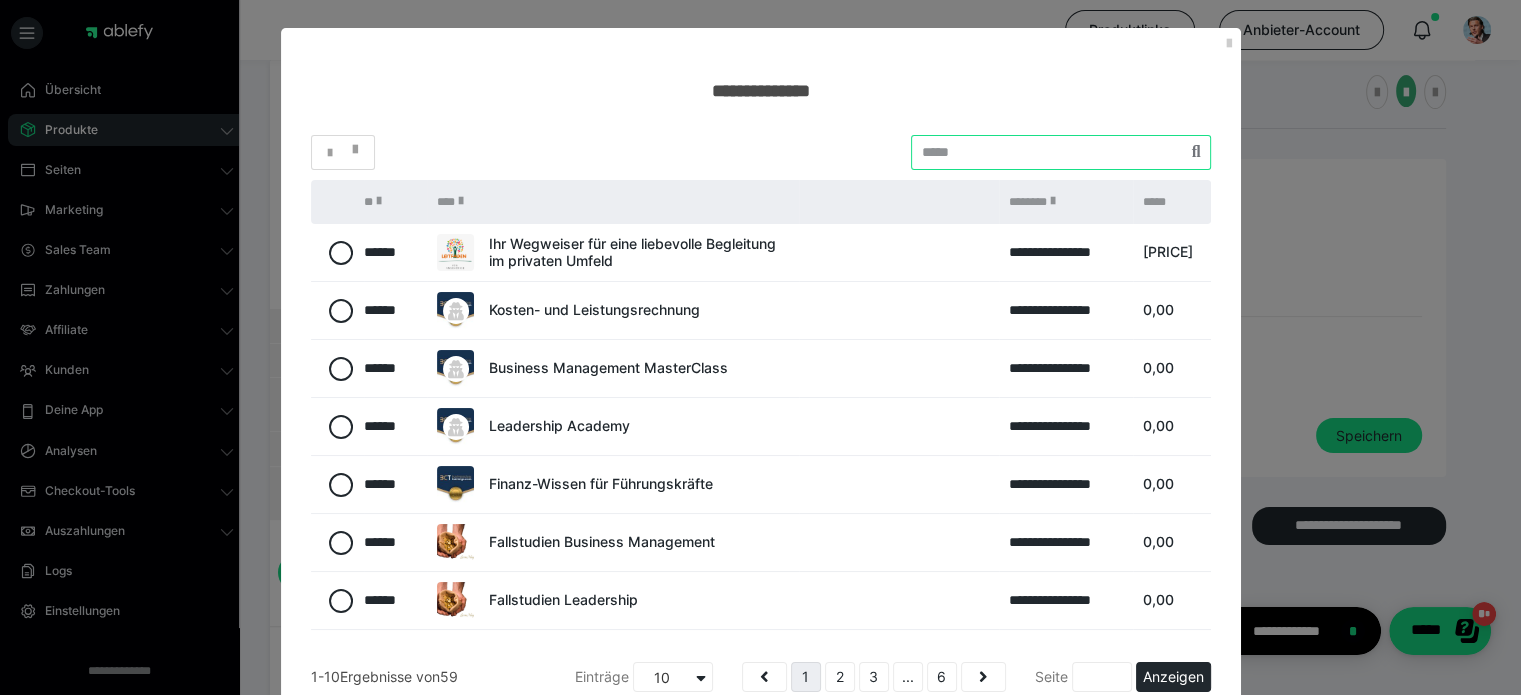 click at bounding box center [1061, 152] 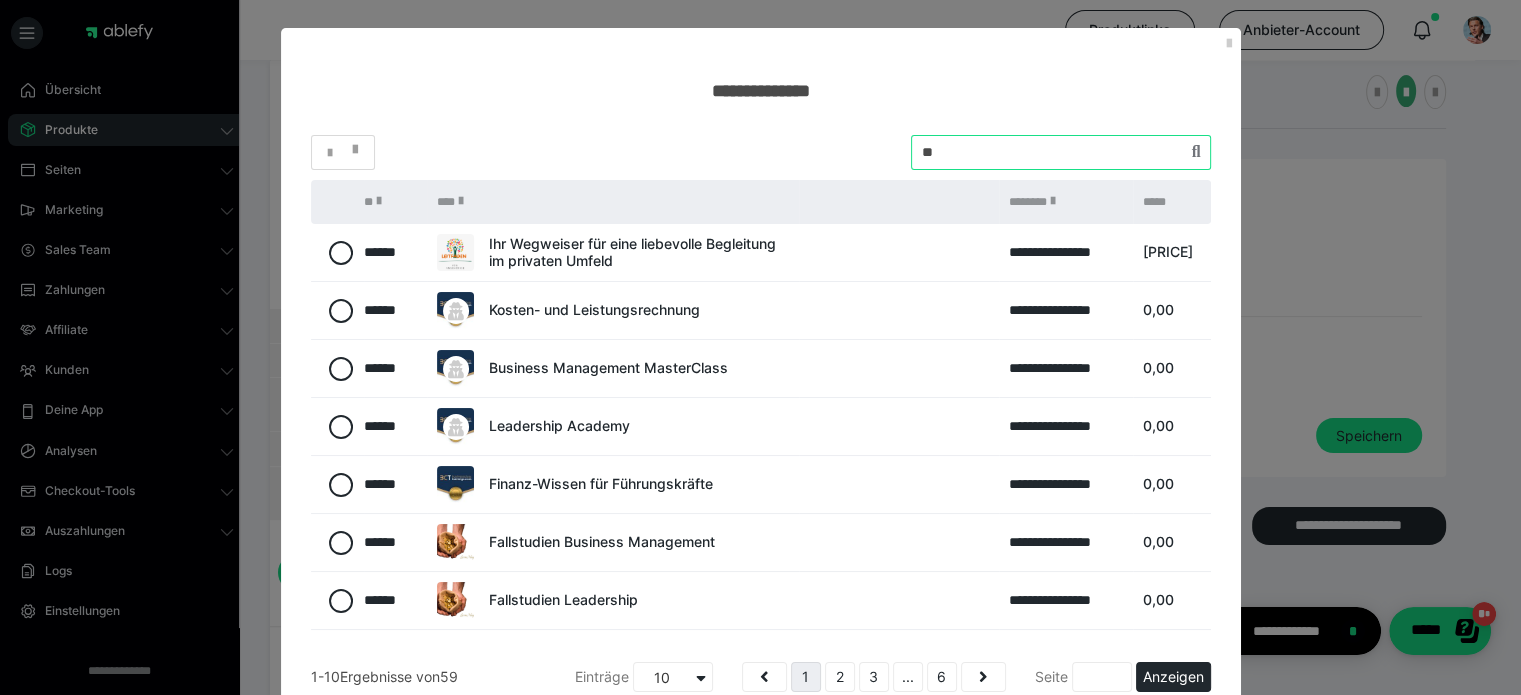type on "*" 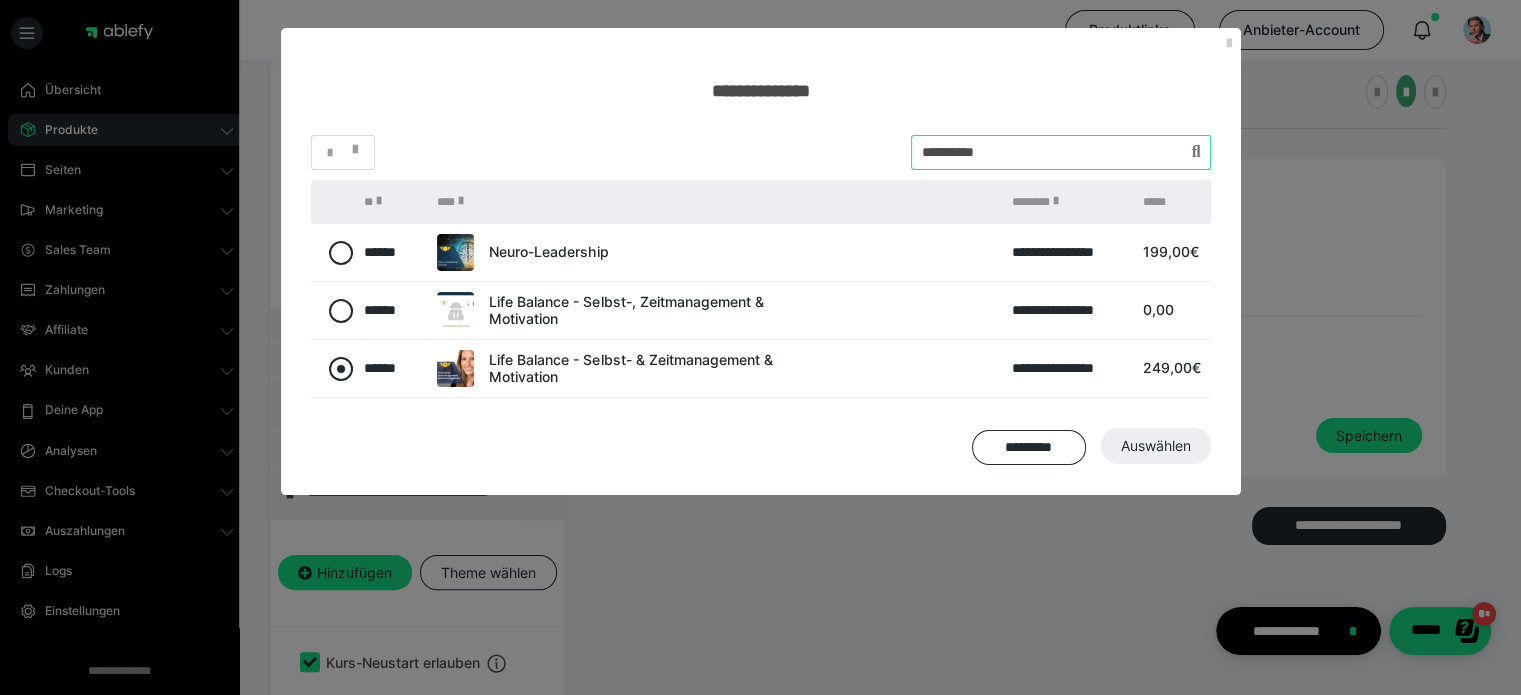 type on "**********" 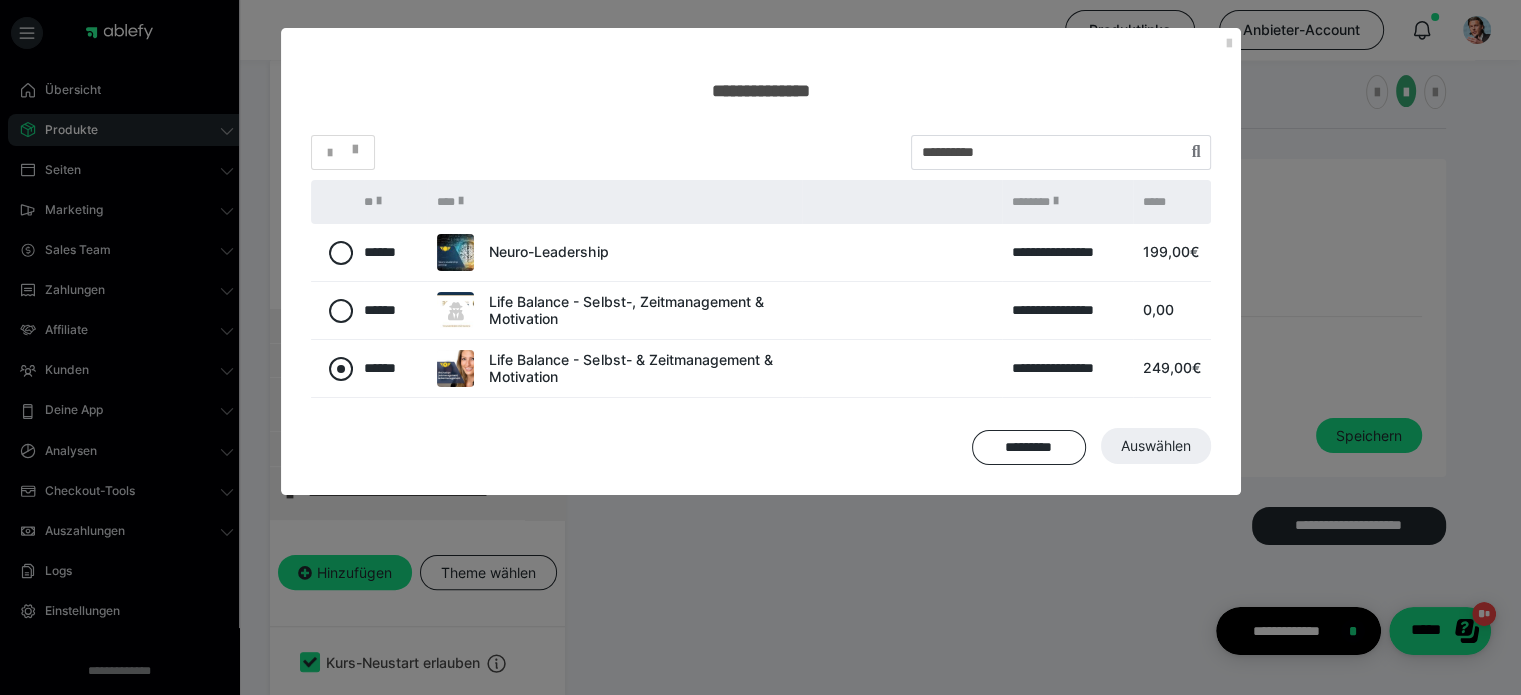 click at bounding box center (341, 369) 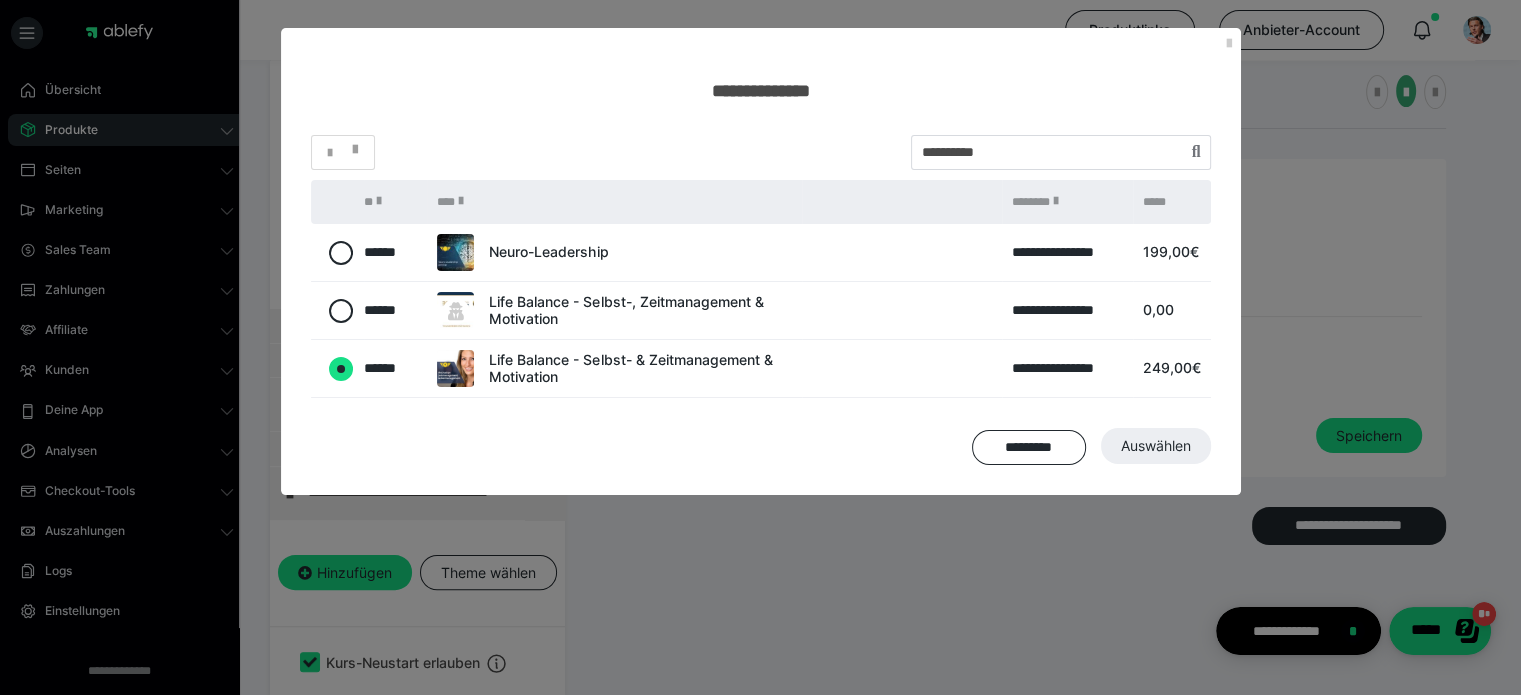 radio on "true" 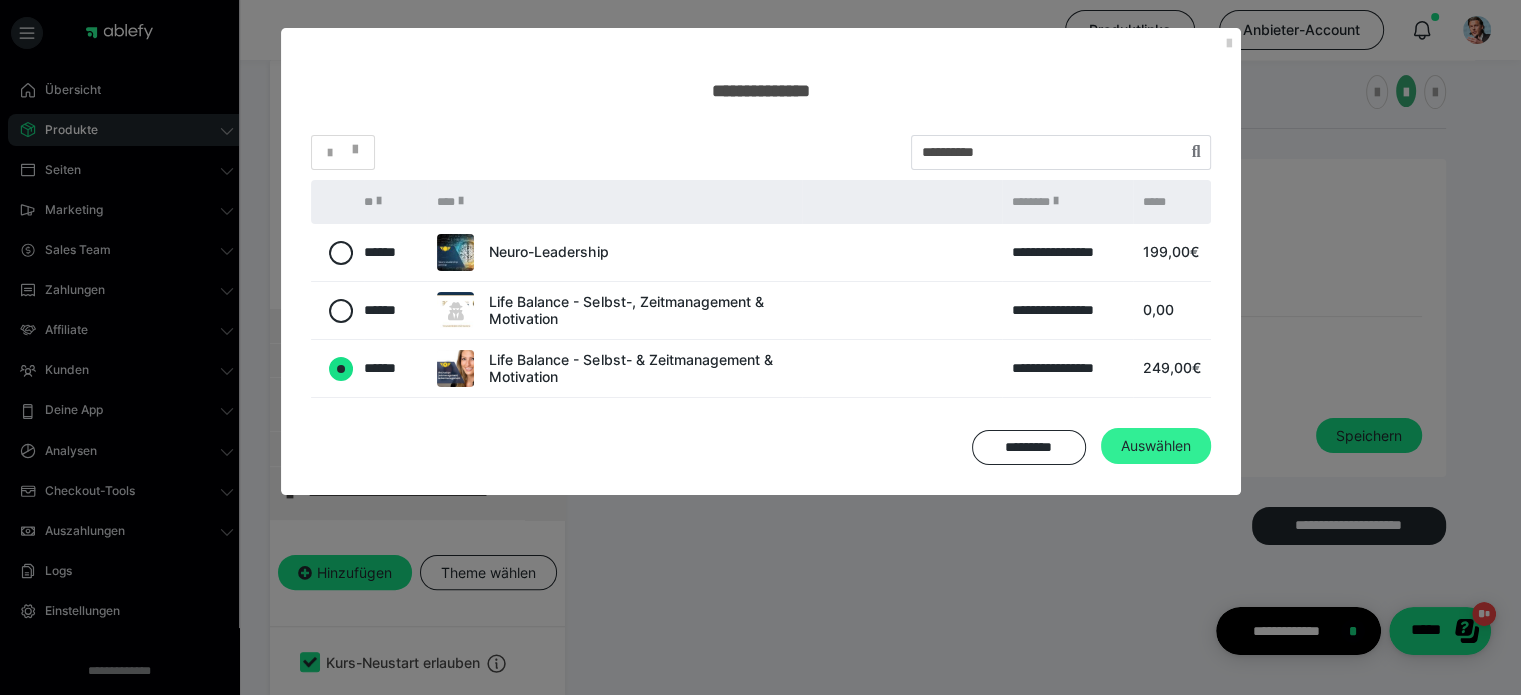 click on "Auswählen" at bounding box center [1156, 446] 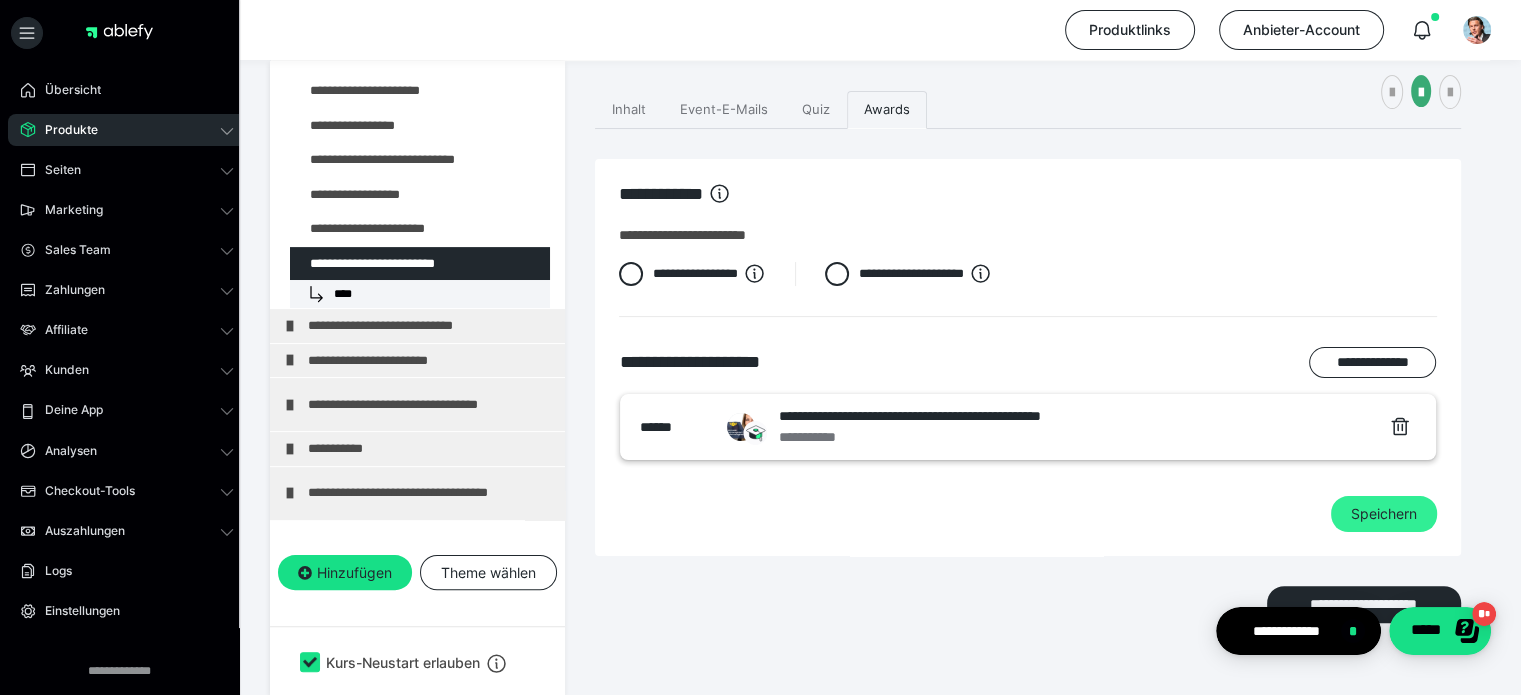 click on "Speichern" at bounding box center (1384, 514) 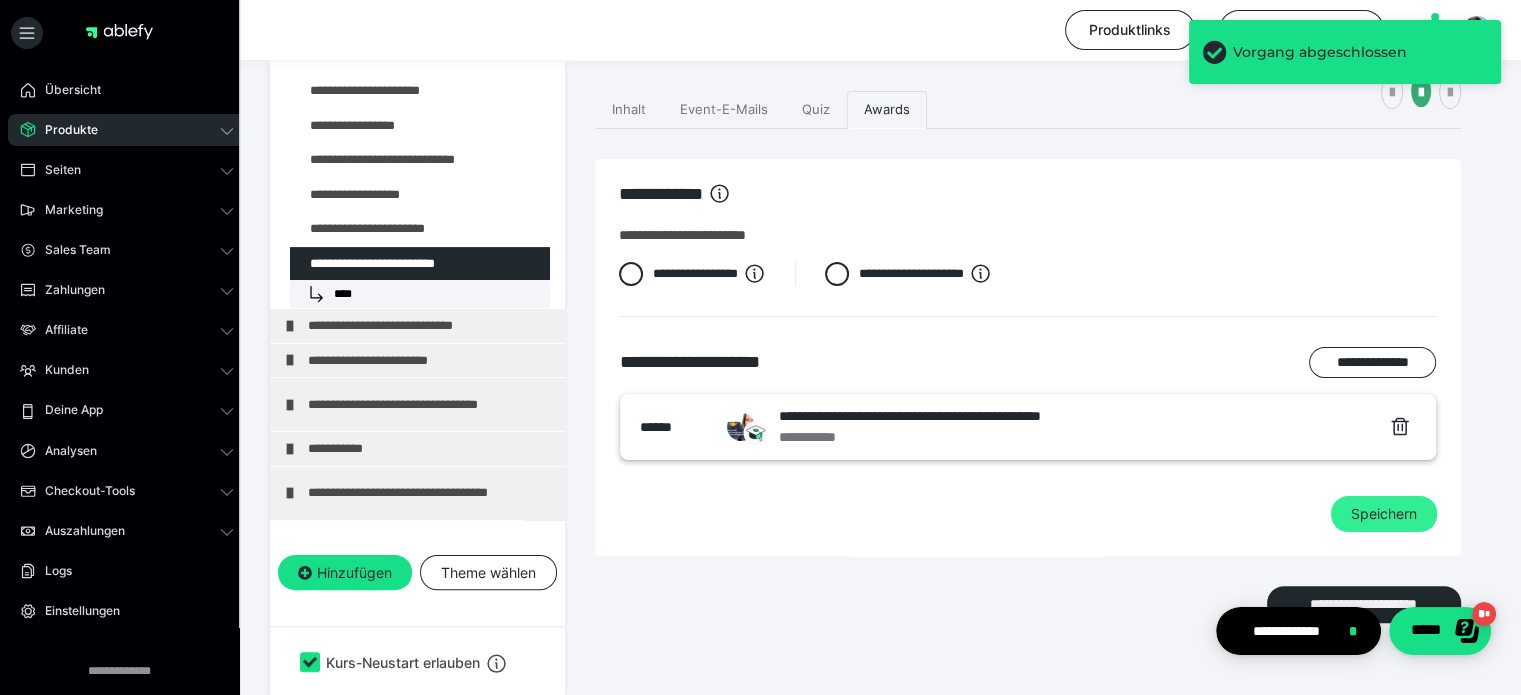 click on "Speichern" at bounding box center [1384, 514] 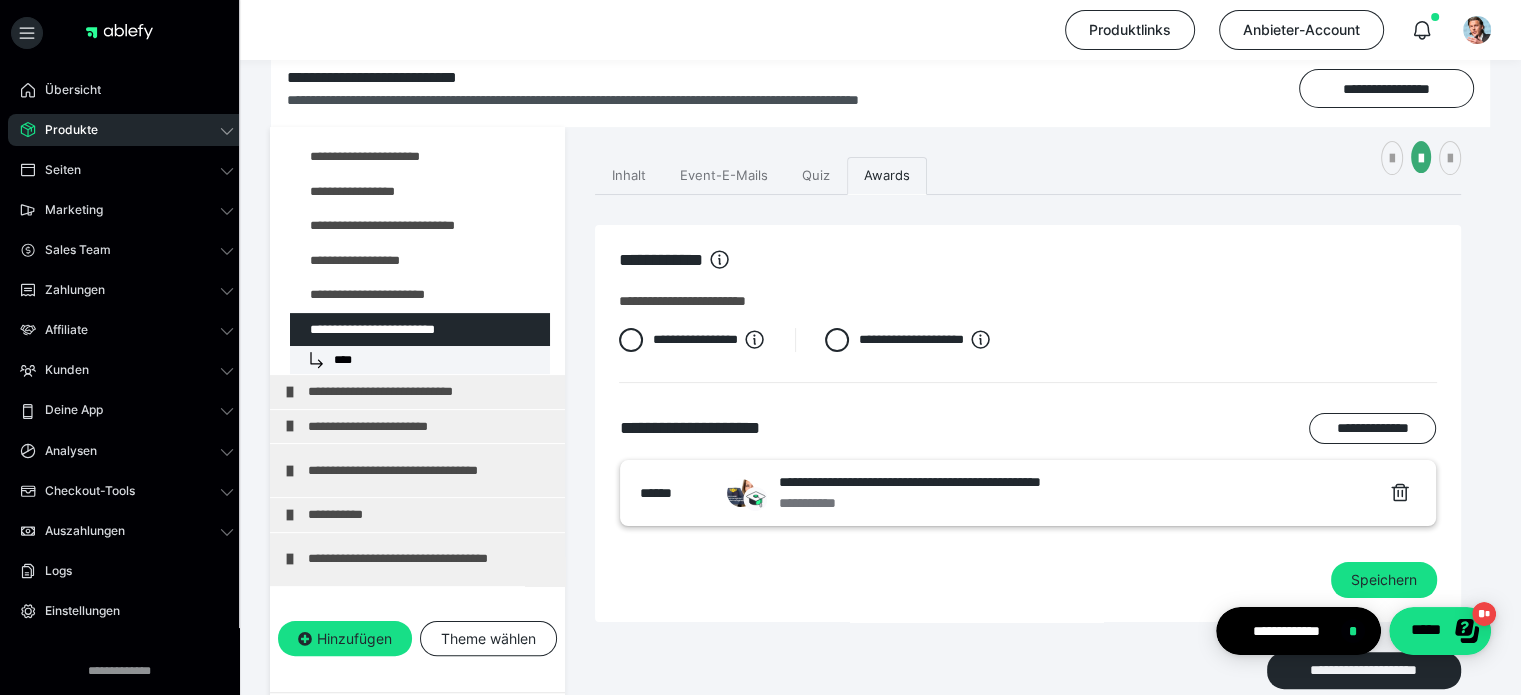 scroll, scrollTop: 273, scrollLeft: 0, axis: vertical 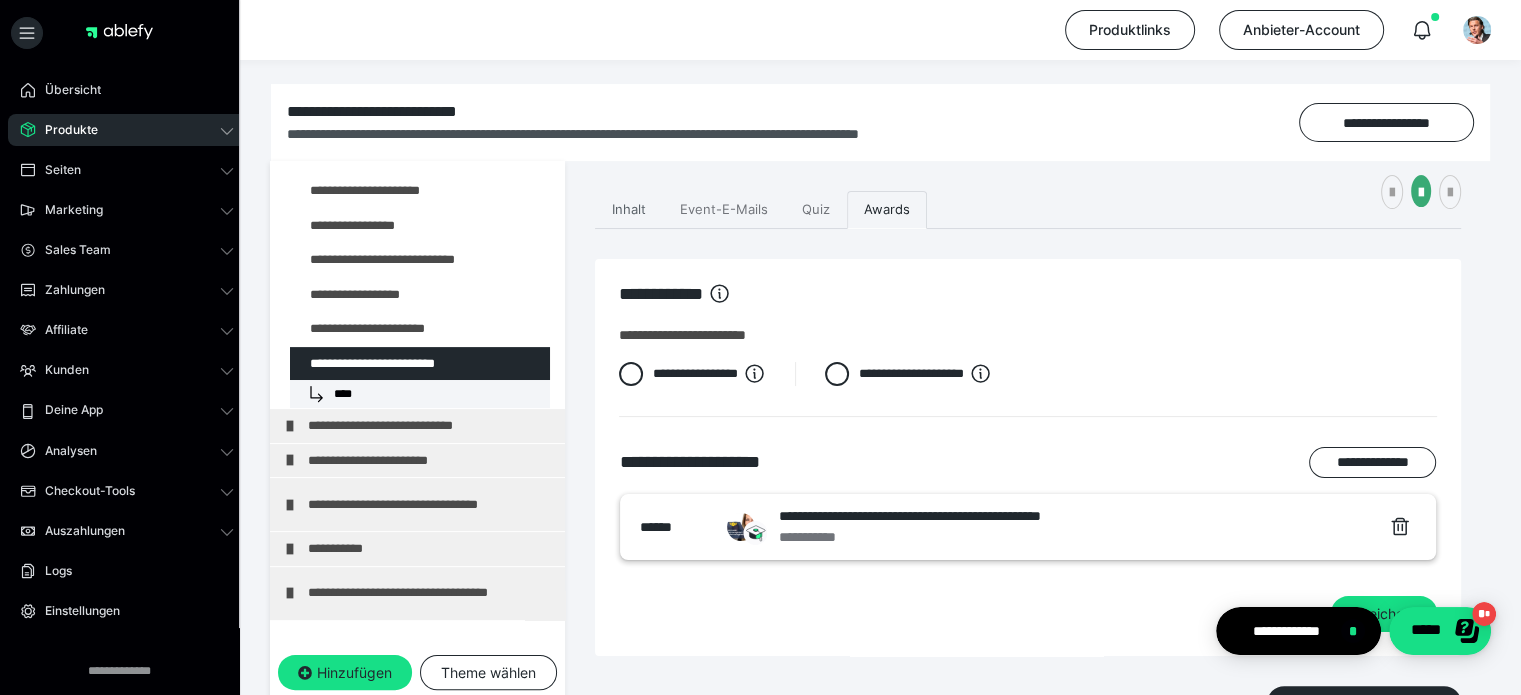 click on "Inhalt" at bounding box center [629, 210] 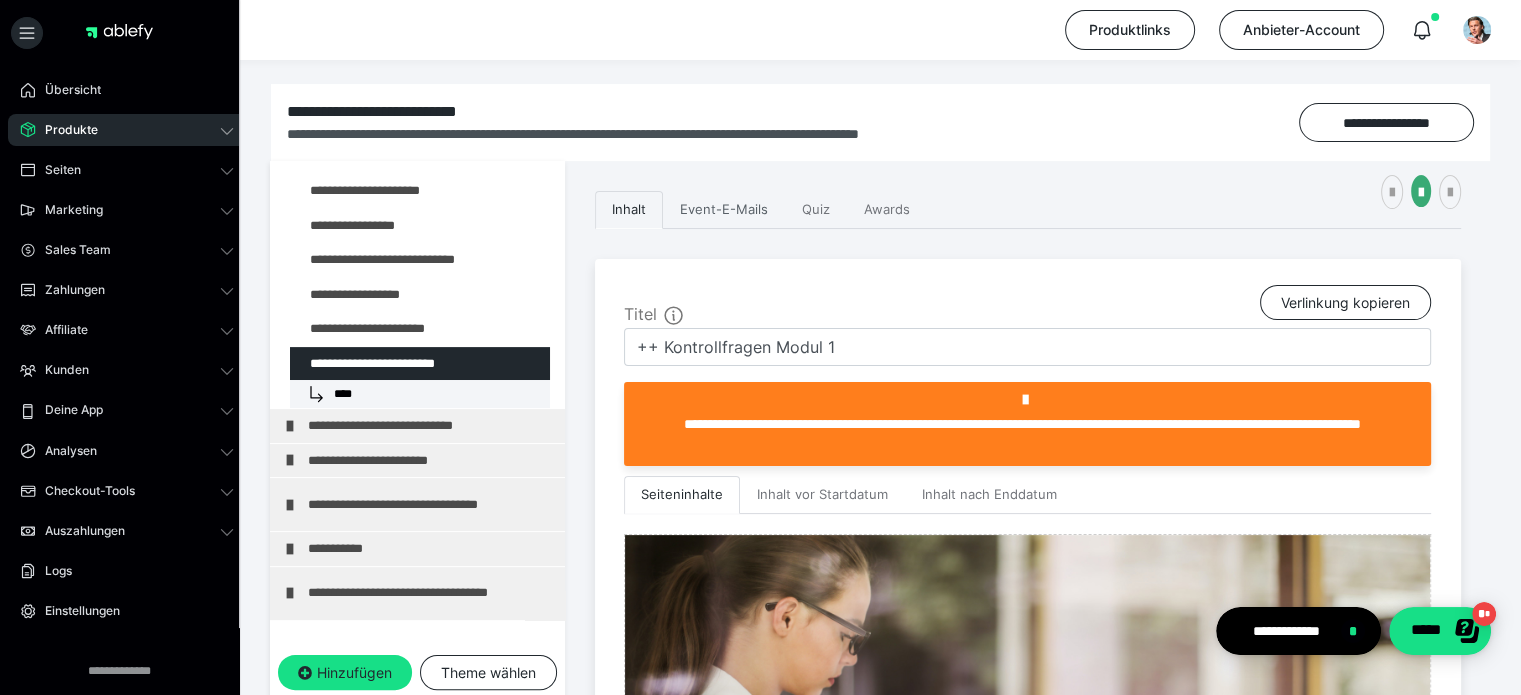 click on "Event-E-Mails" at bounding box center [724, 210] 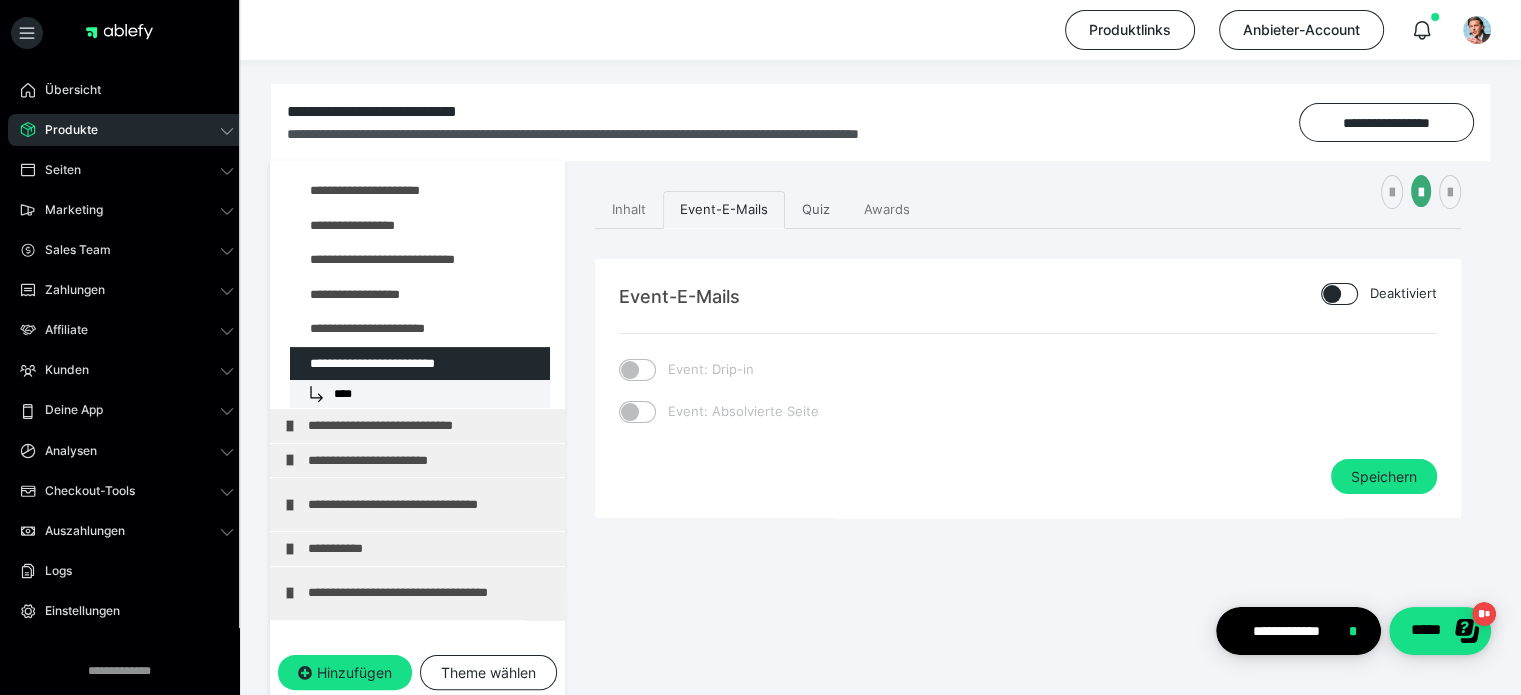 click on "Quiz" at bounding box center [816, 210] 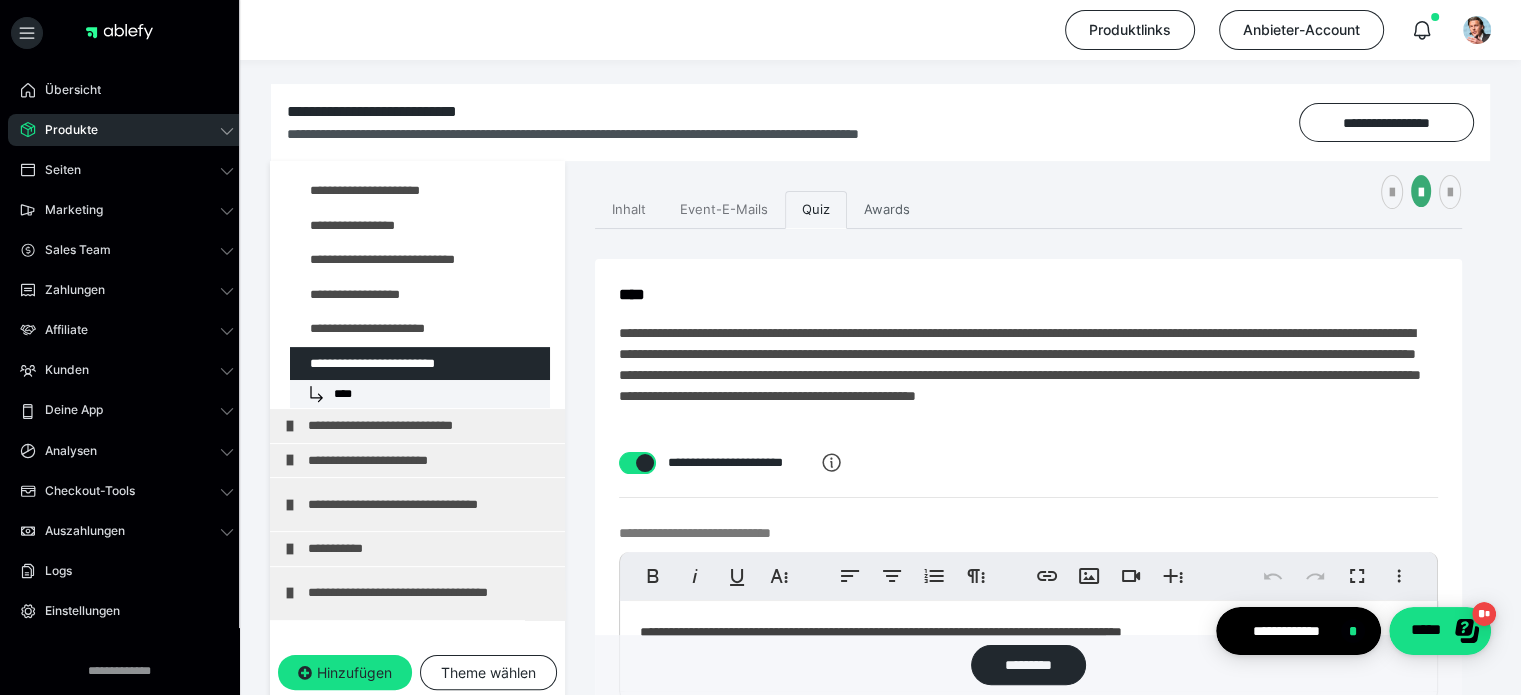 click on "Awards" at bounding box center [887, 210] 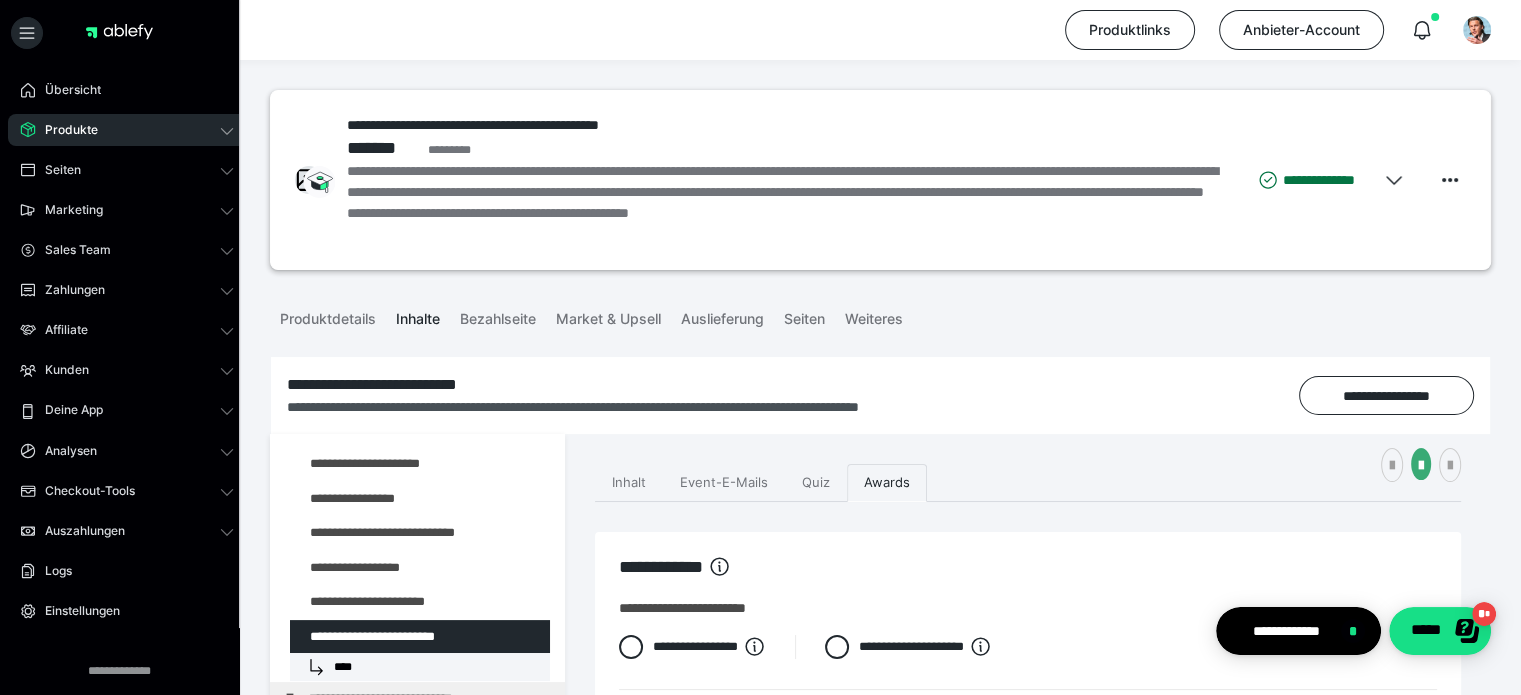 scroll, scrollTop: 400, scrollLeft: 0, axis: vertical 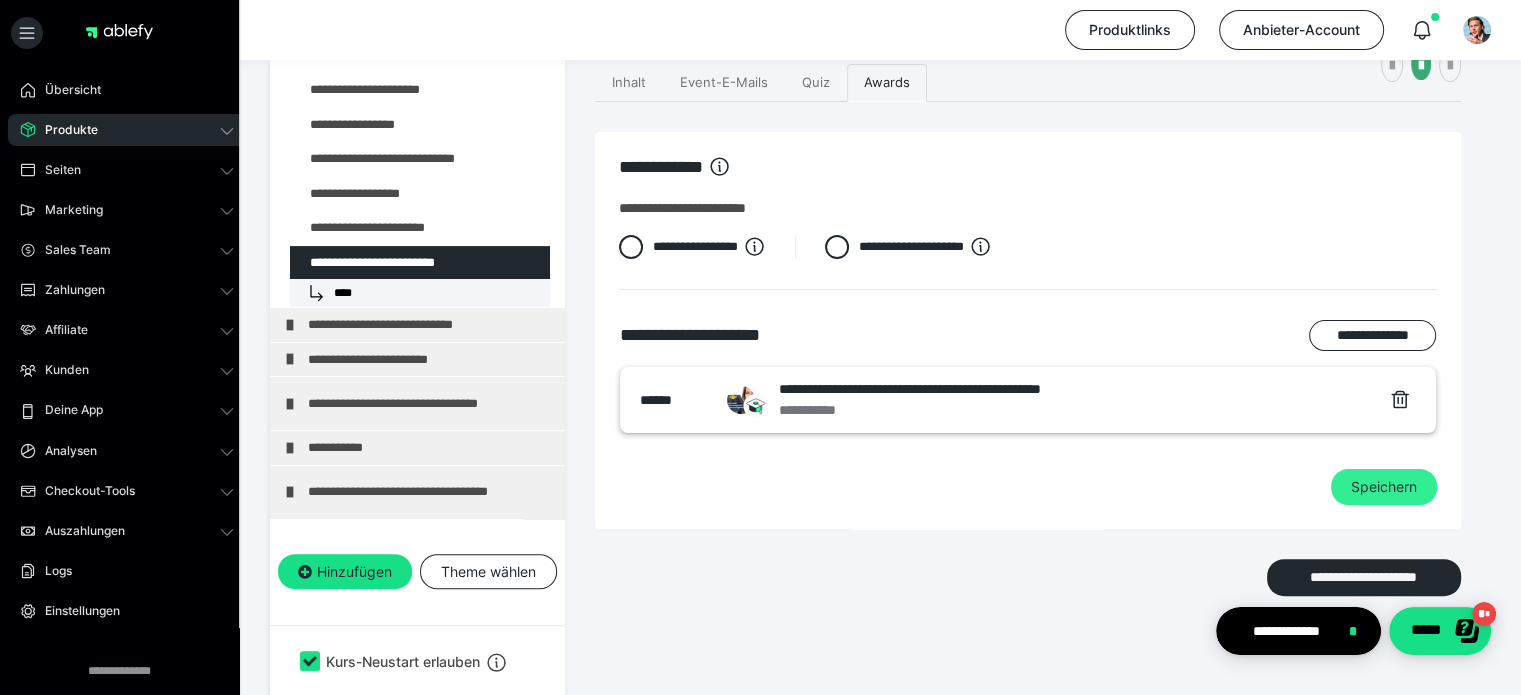 click on "Speichern" at bounding box center [1384, 487] 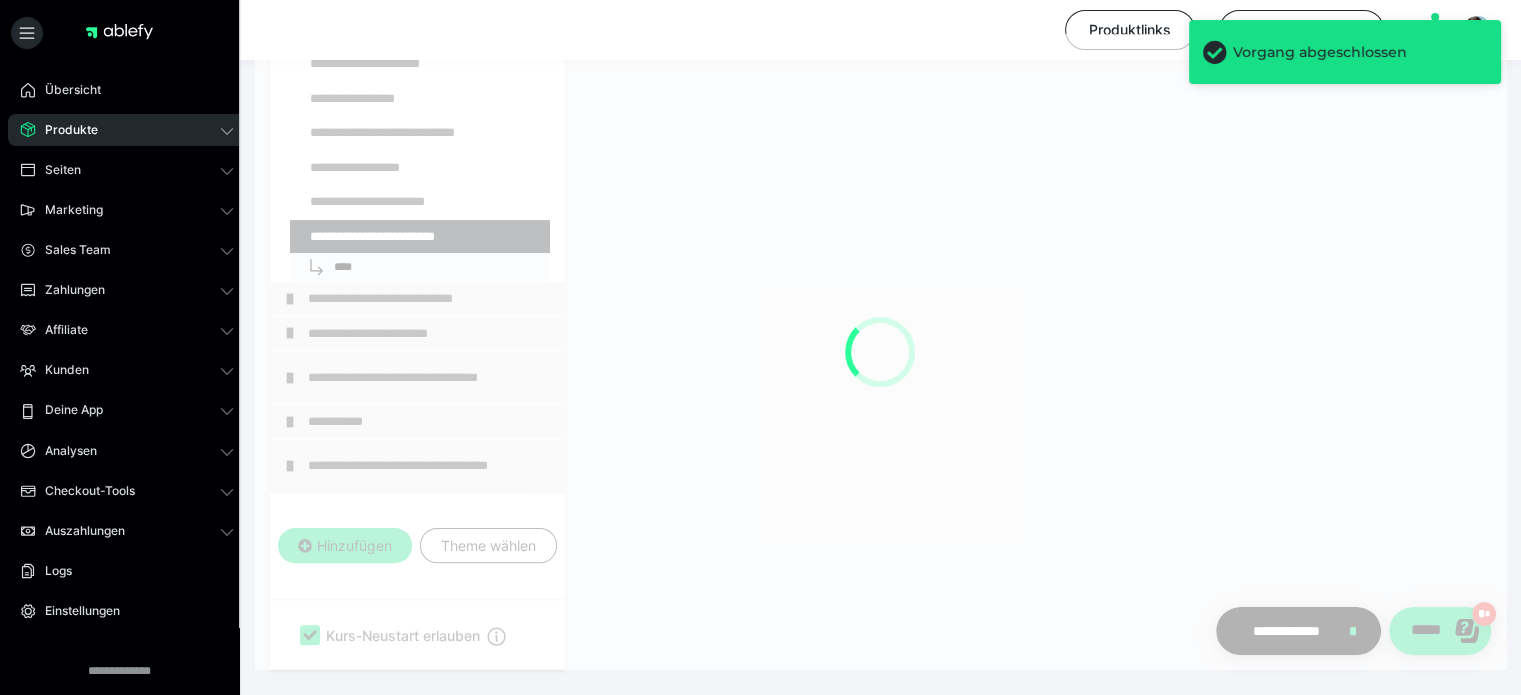 scroll, scrollTop: 373, scrollLeft: 0, axis: vertical 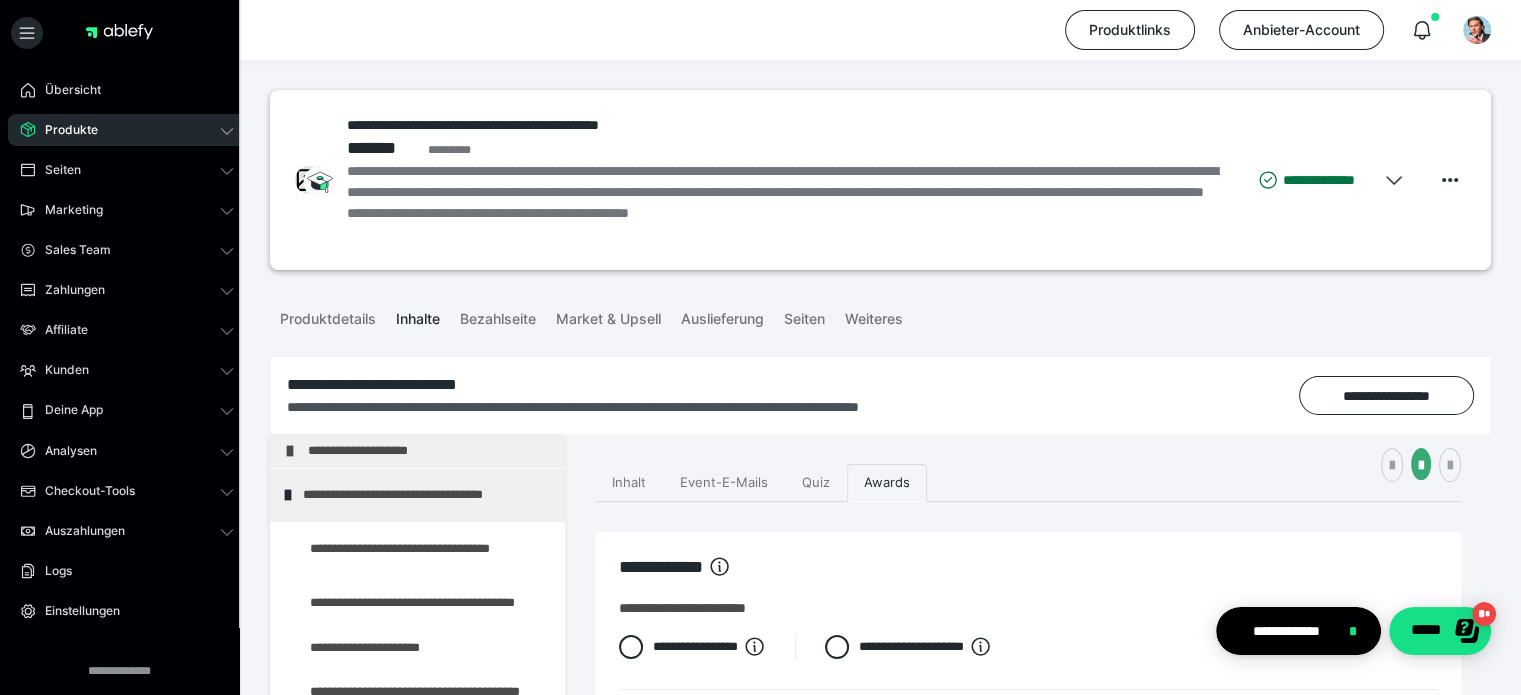click on "Produkte" at bounding box center [64, 130] 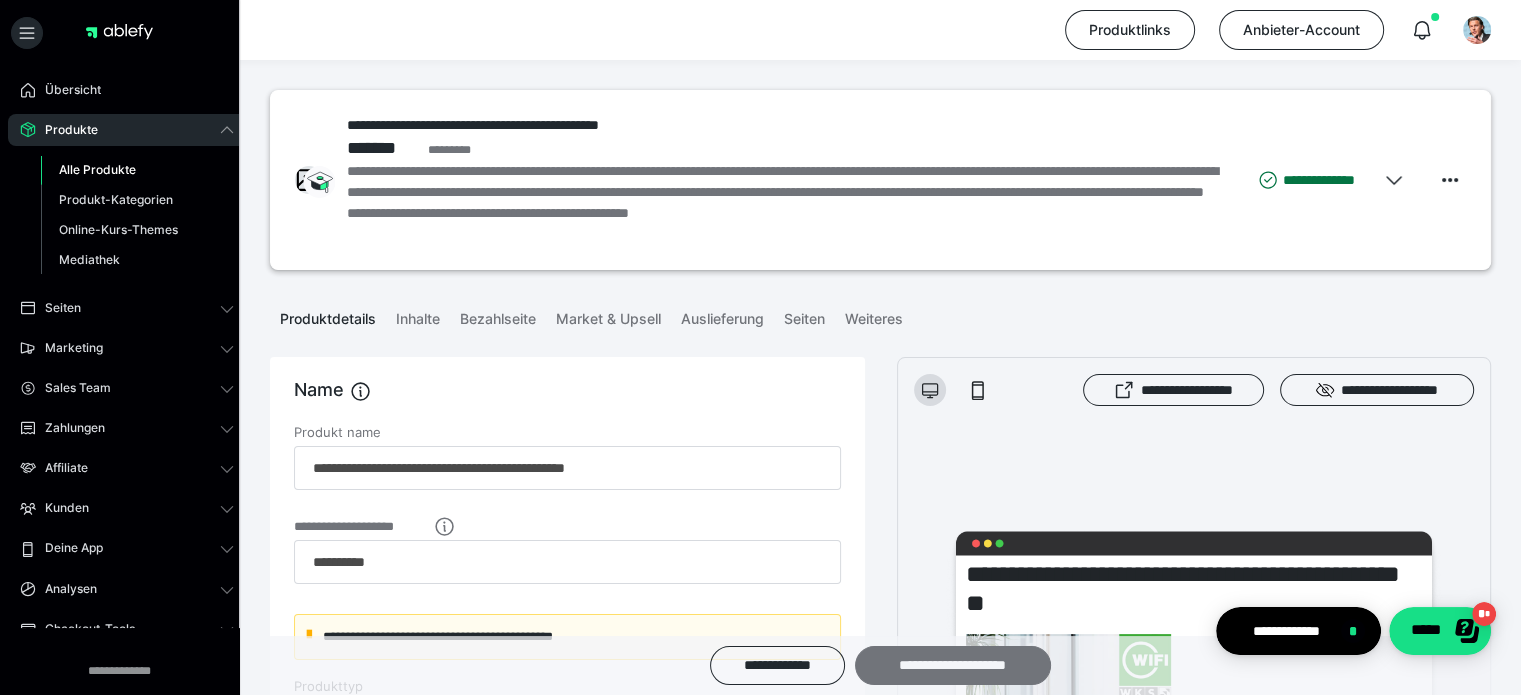 click on "**********" at bounding box center (953, 665) 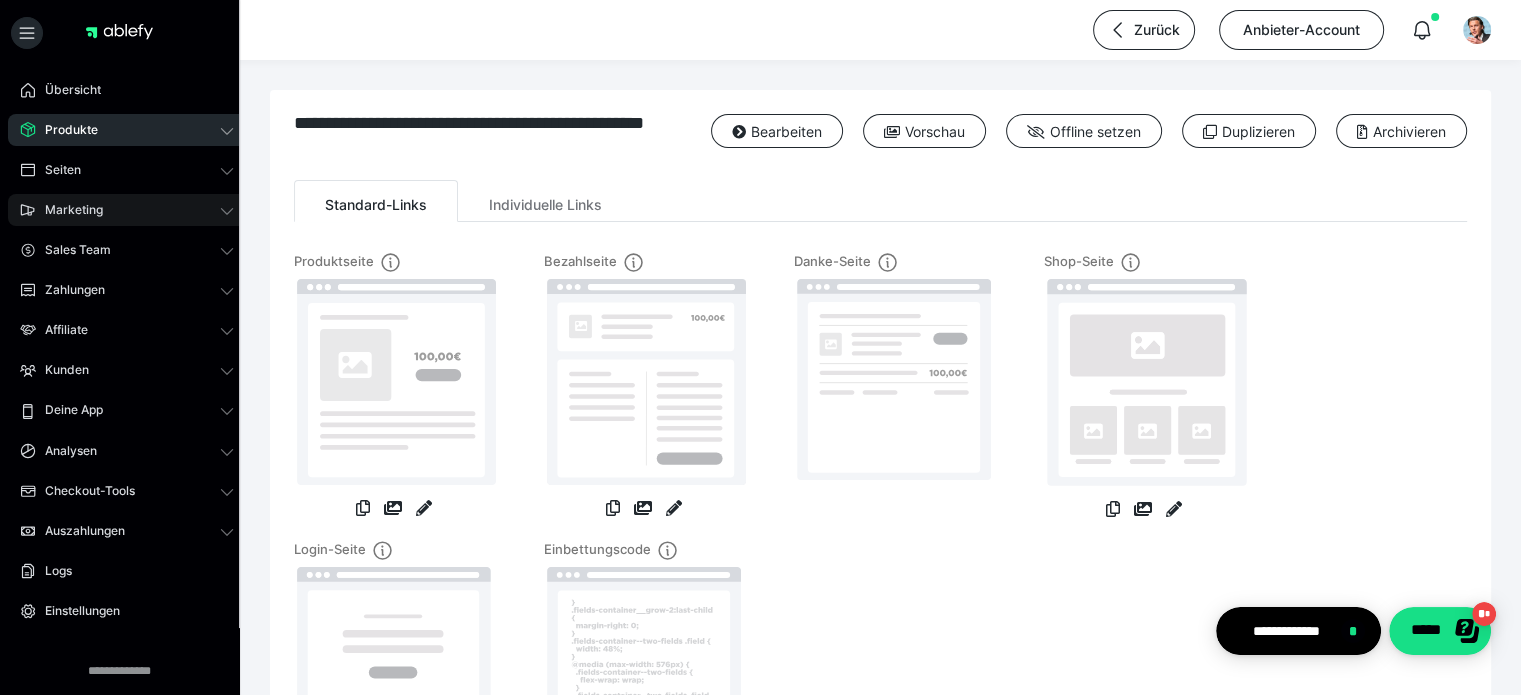 click on "Marketing" at bounding box center [67, 210] 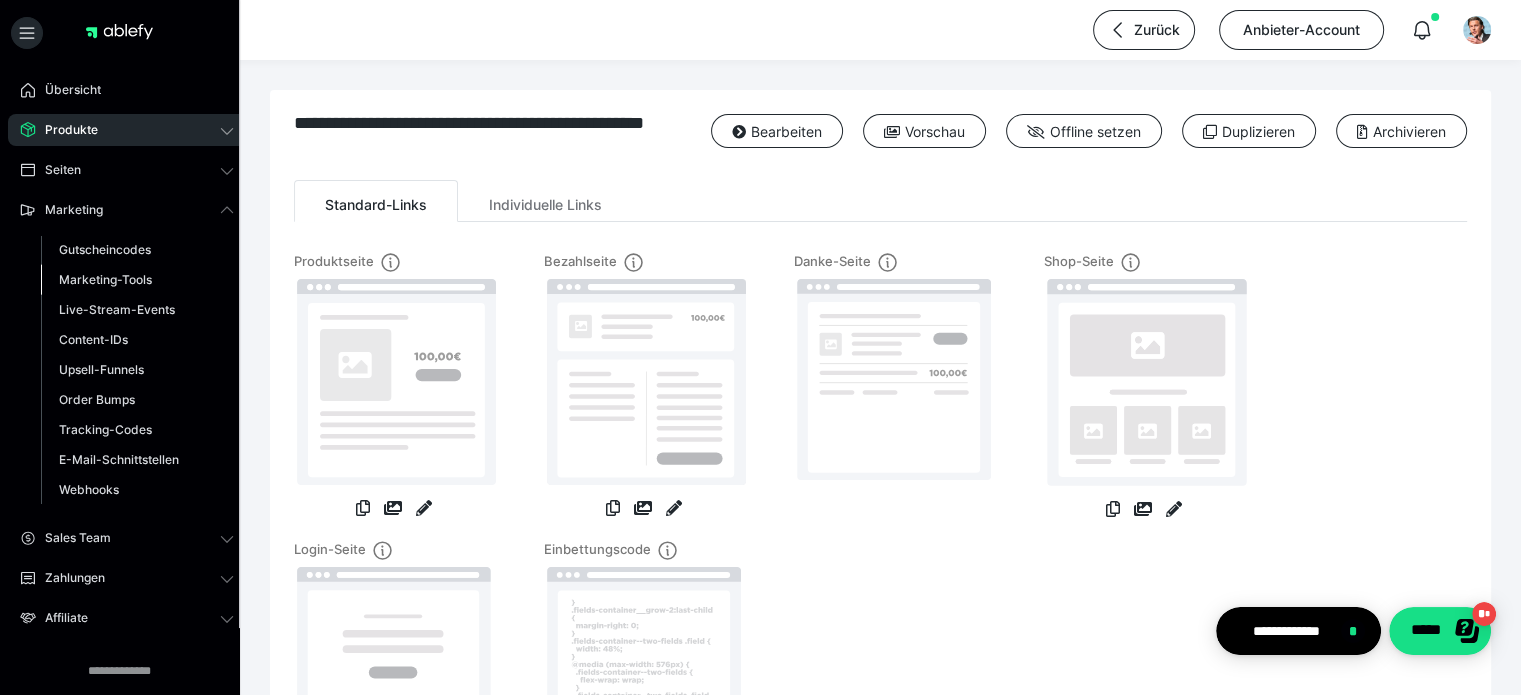 click on "Marketing-Tools" at bounding box center [105, 279] 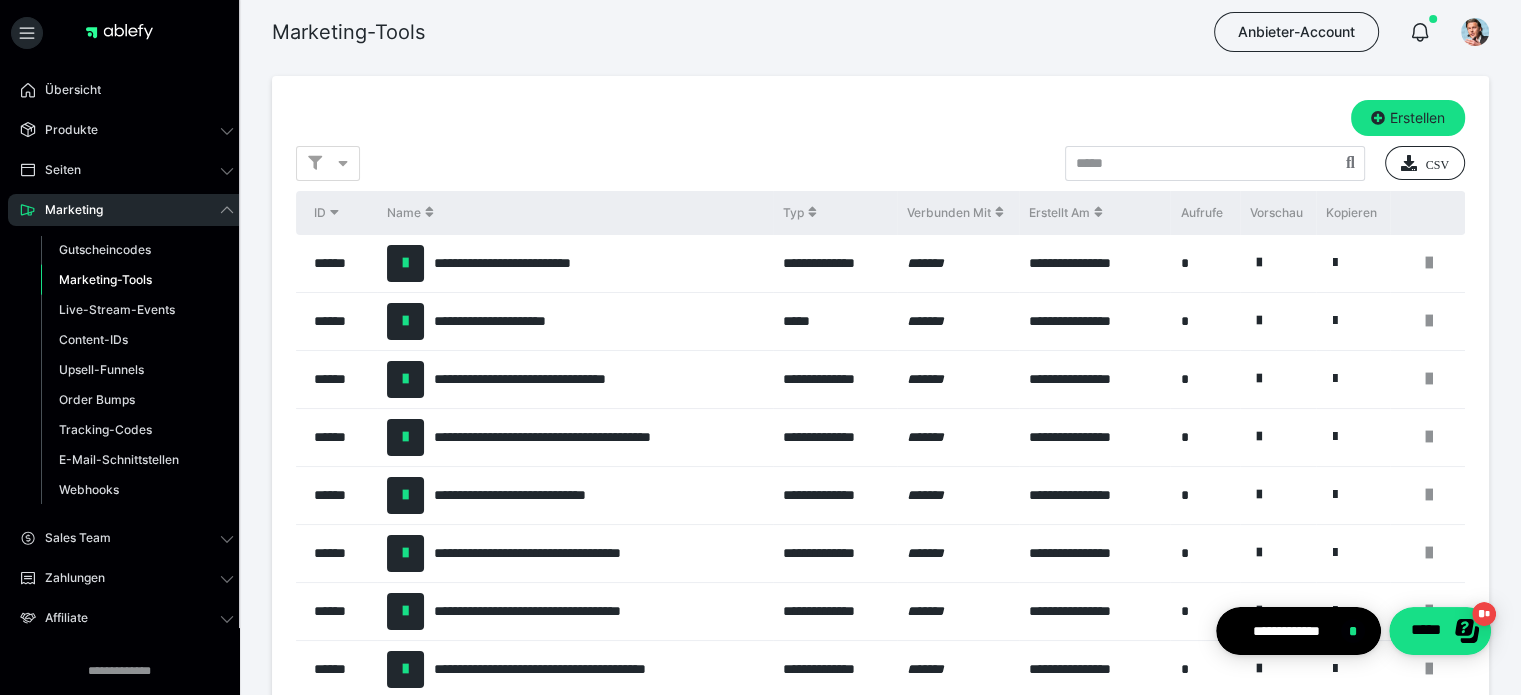 click on "Marketing-Tools" at bounding box center [105, 279] 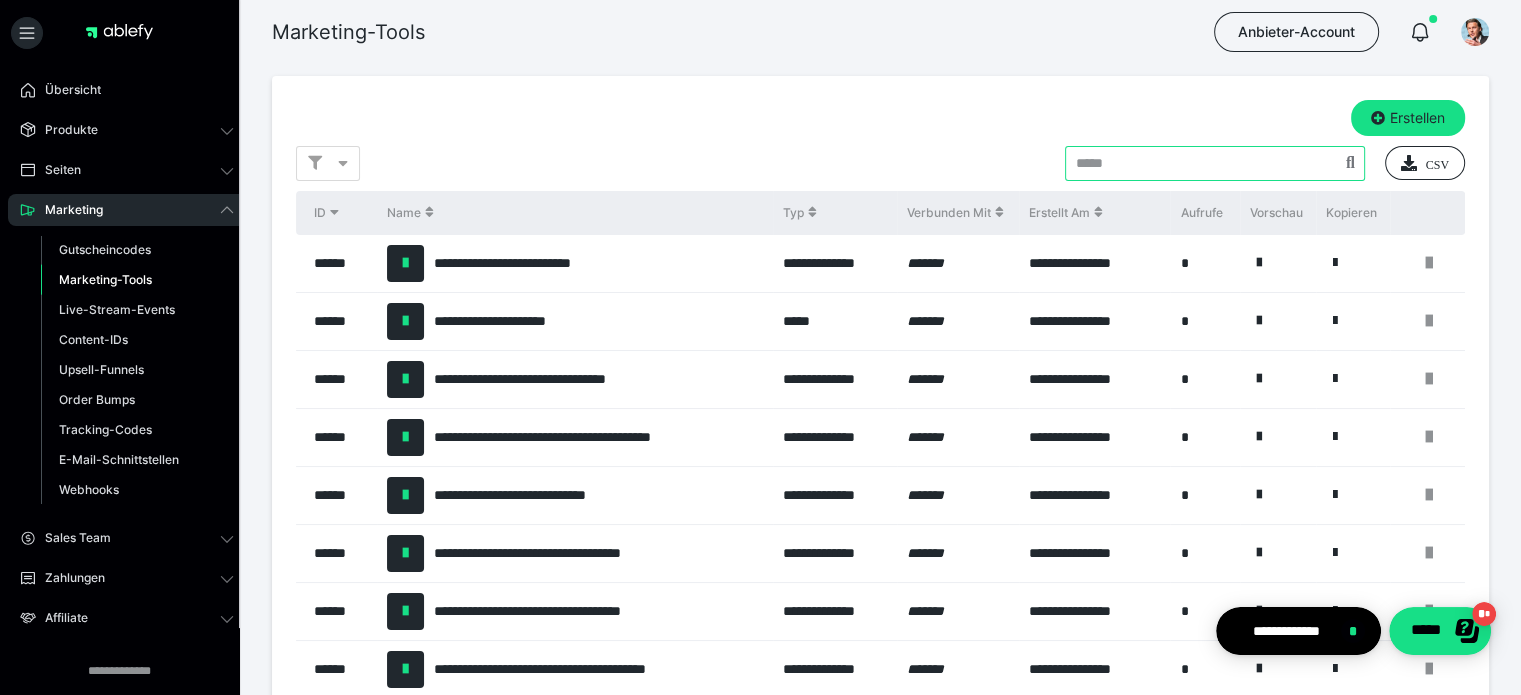 click at bounding box center [1215, 163] 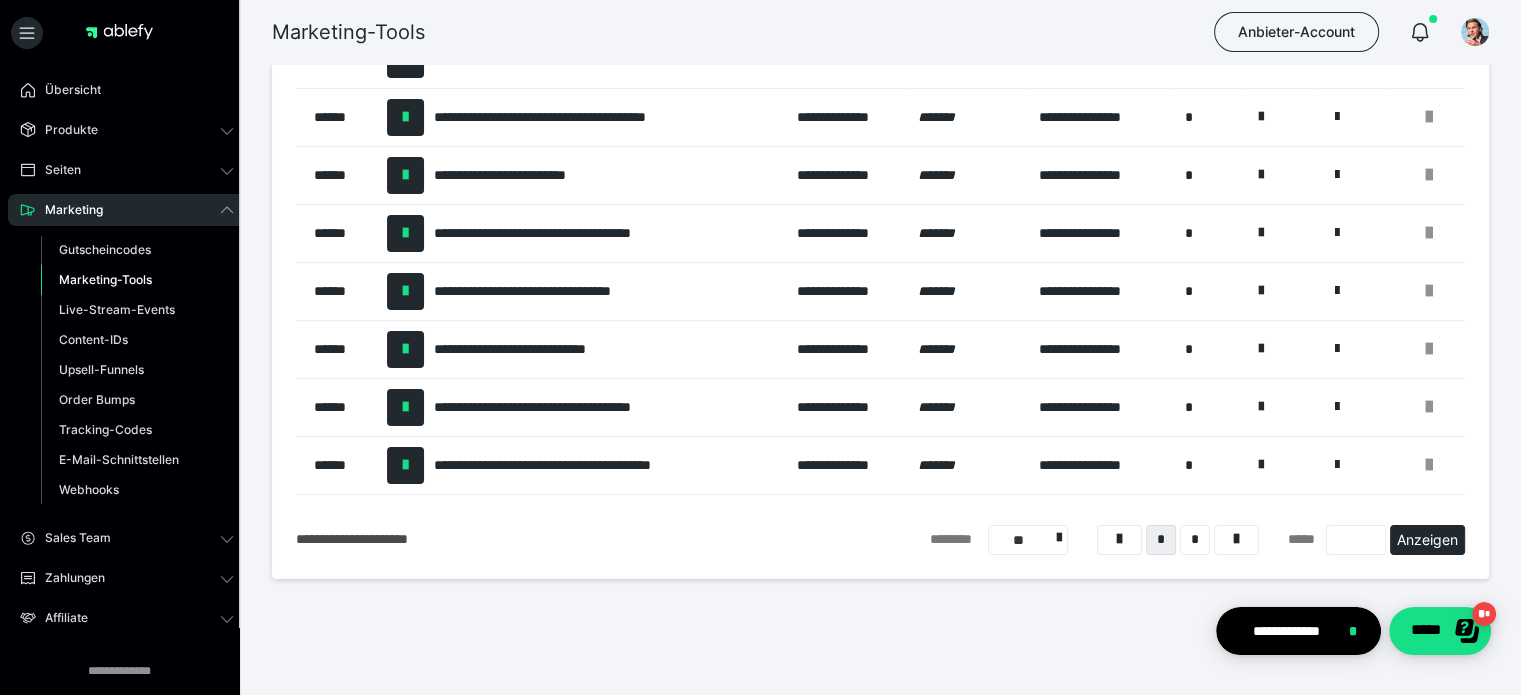 scroll, scrollTop: 325, scrollLeft: 0, axis: vertical 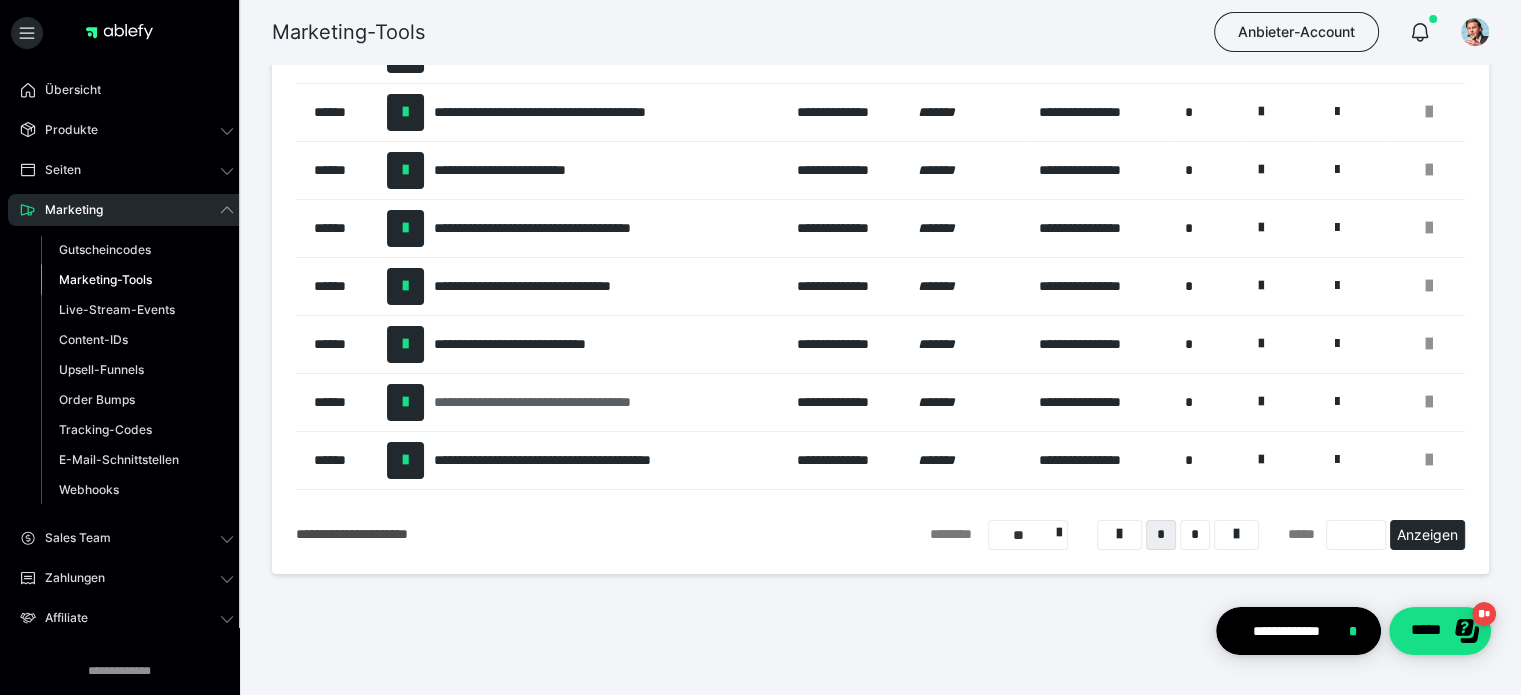 click on "**********" at bounding box center [577, 402] 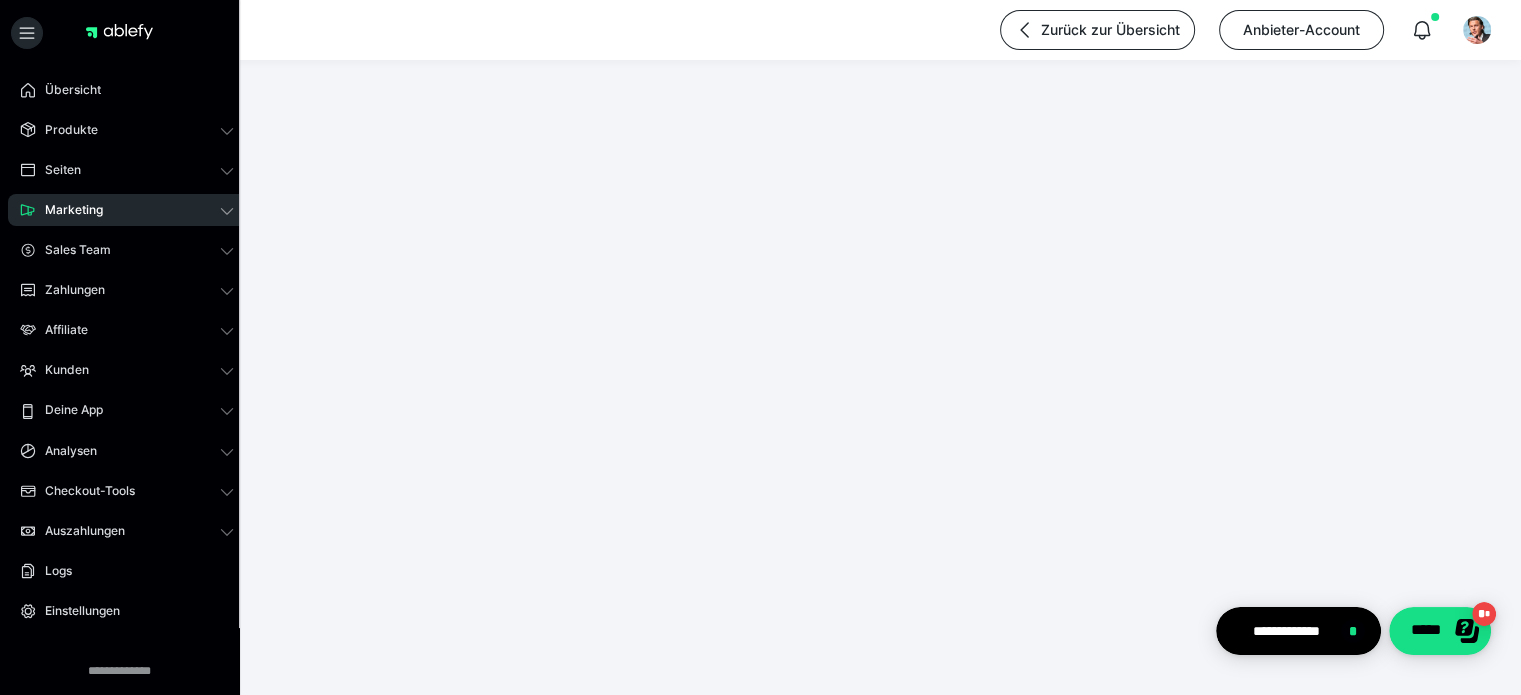 scroll, scrollTop: 0, scrollLeft: 0, axis: both 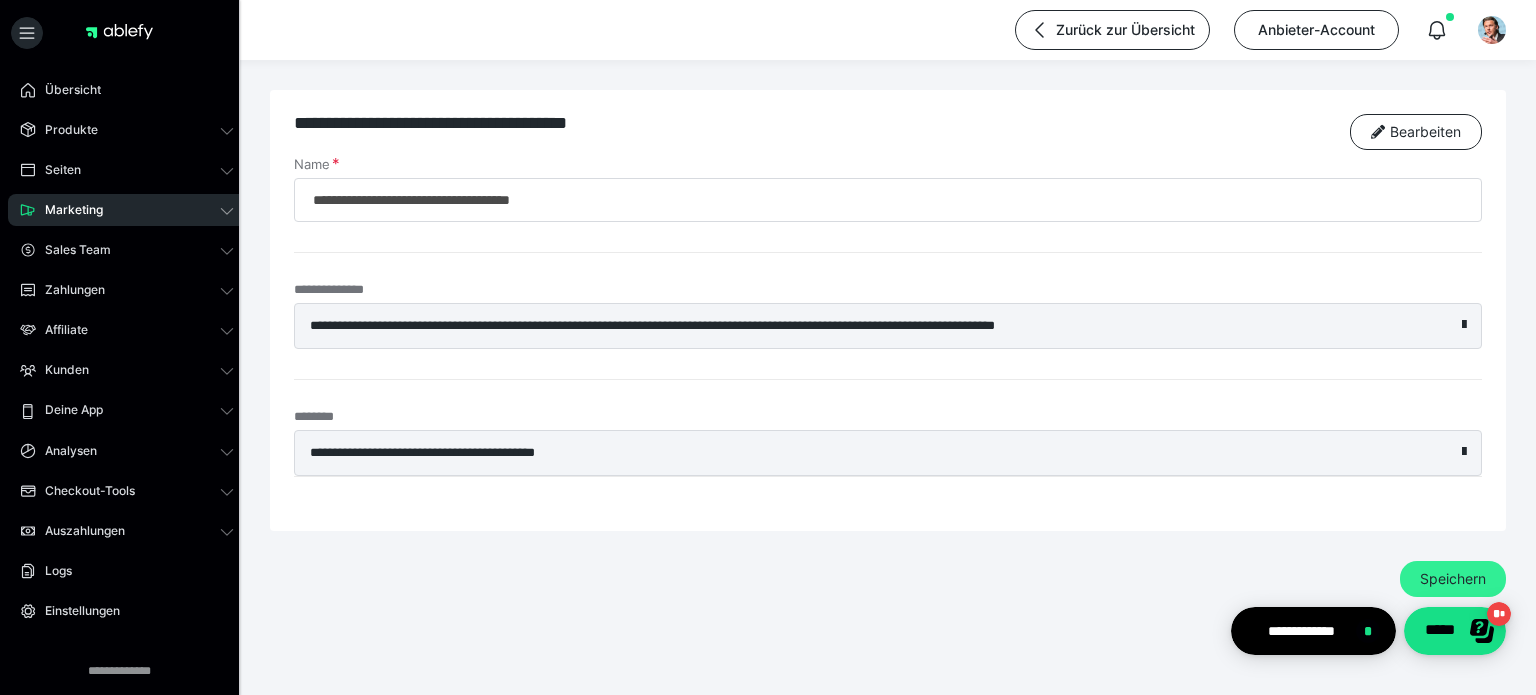click on "Speichern" at bounding box center (1453, 579) 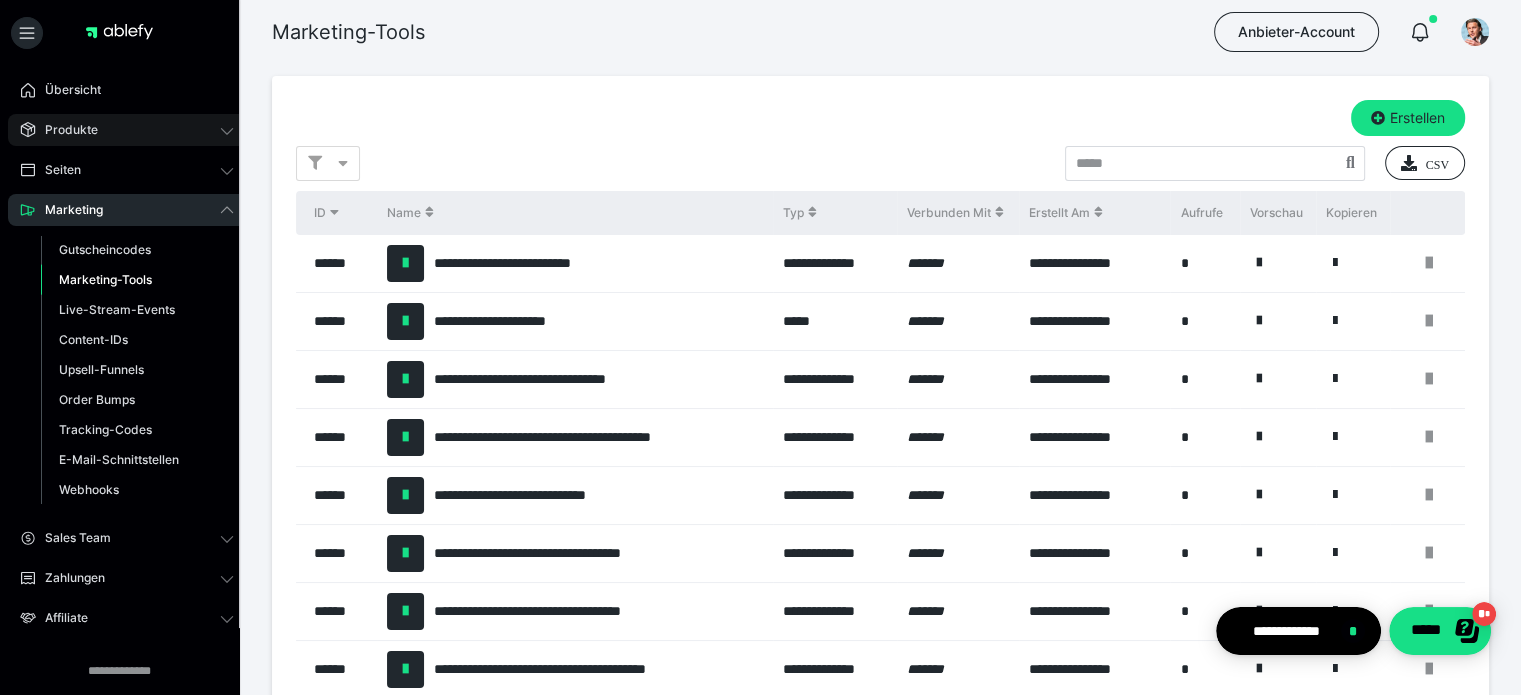 click on "Produkte" at bounding box center (64, 130) 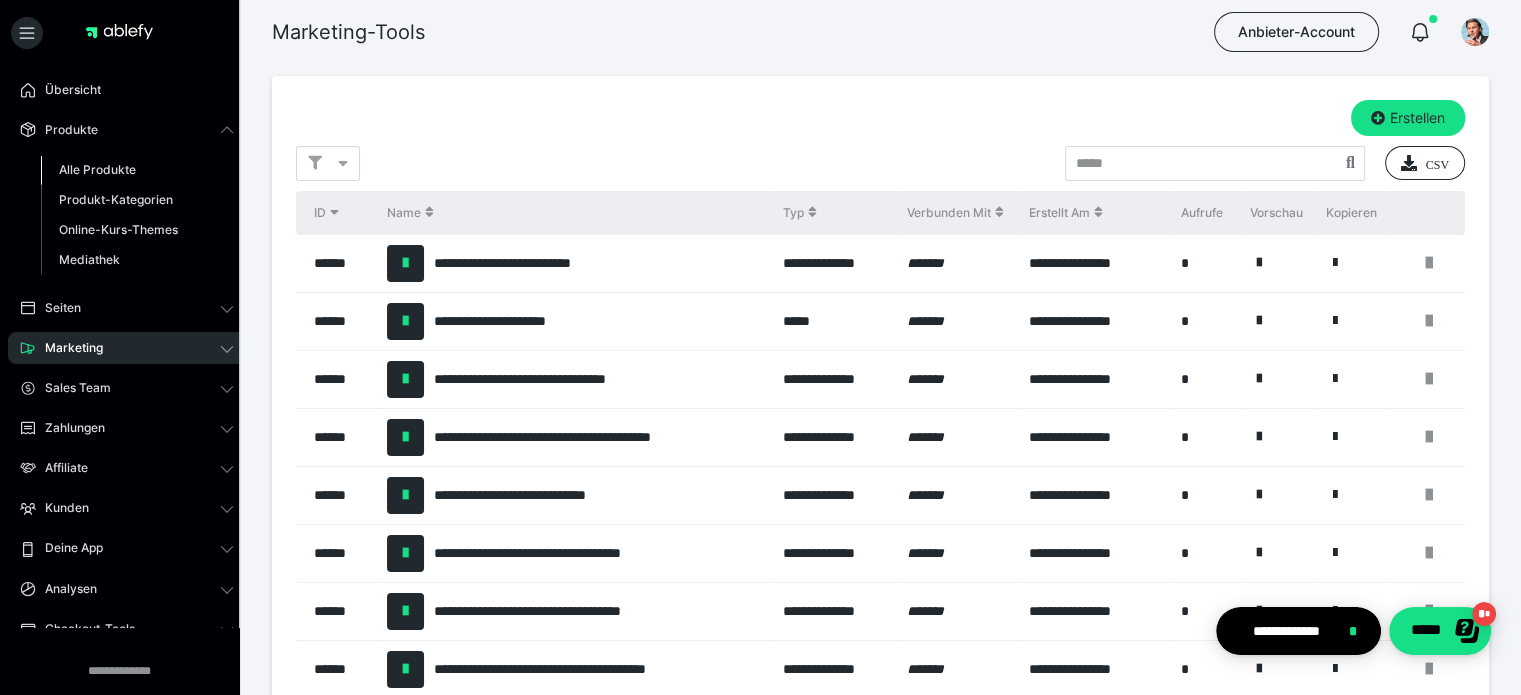 click on "Alle Produkte" at bounding box center [97, 169] 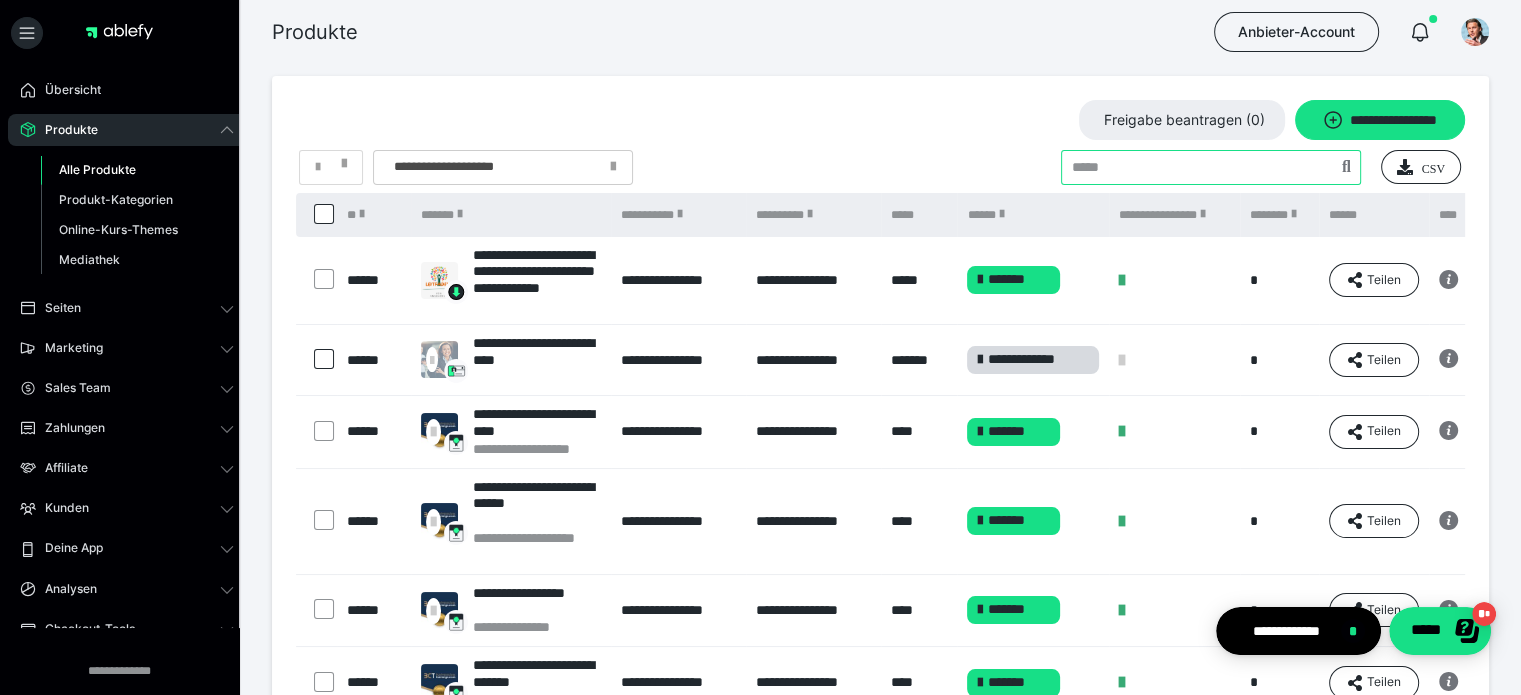 click at bounding box center [1211, 167] 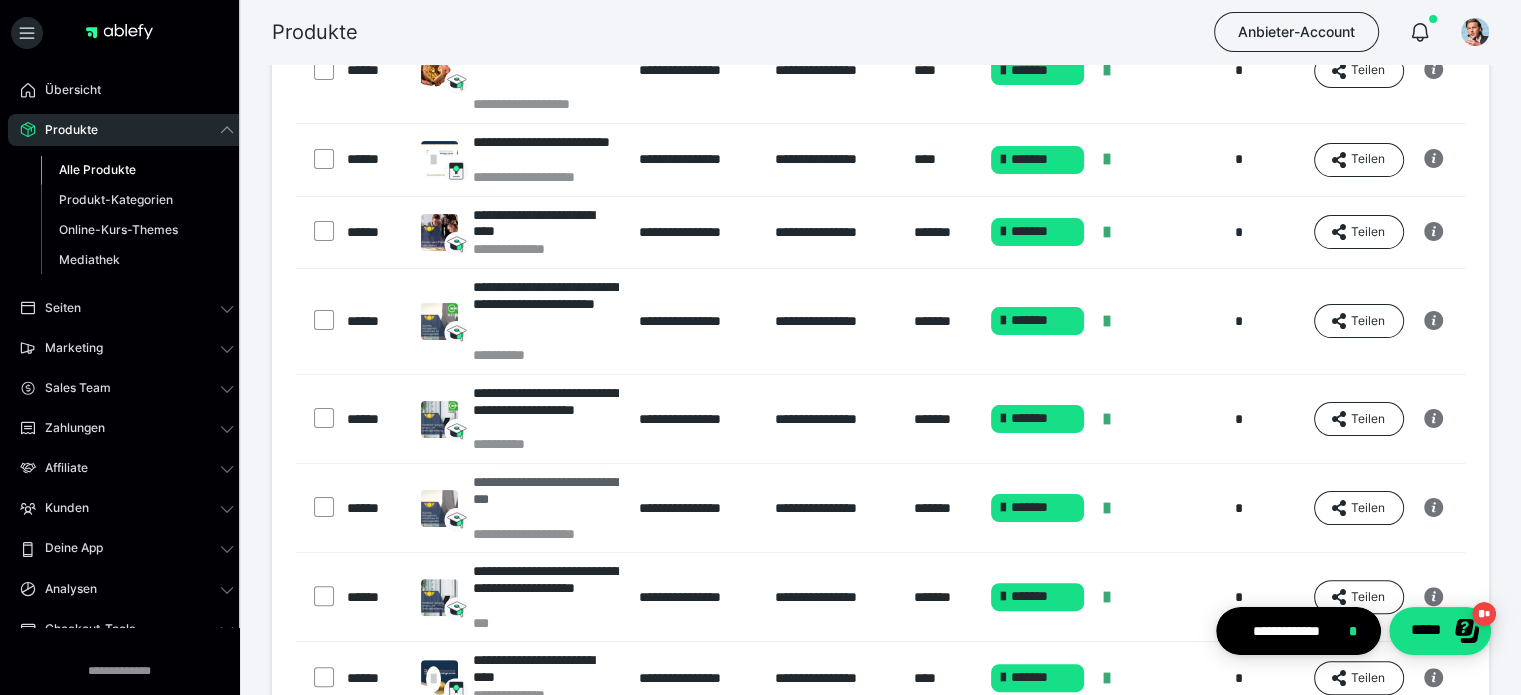 scroll, scrollTop: 400, scrollLeft: 0, axis: vertical 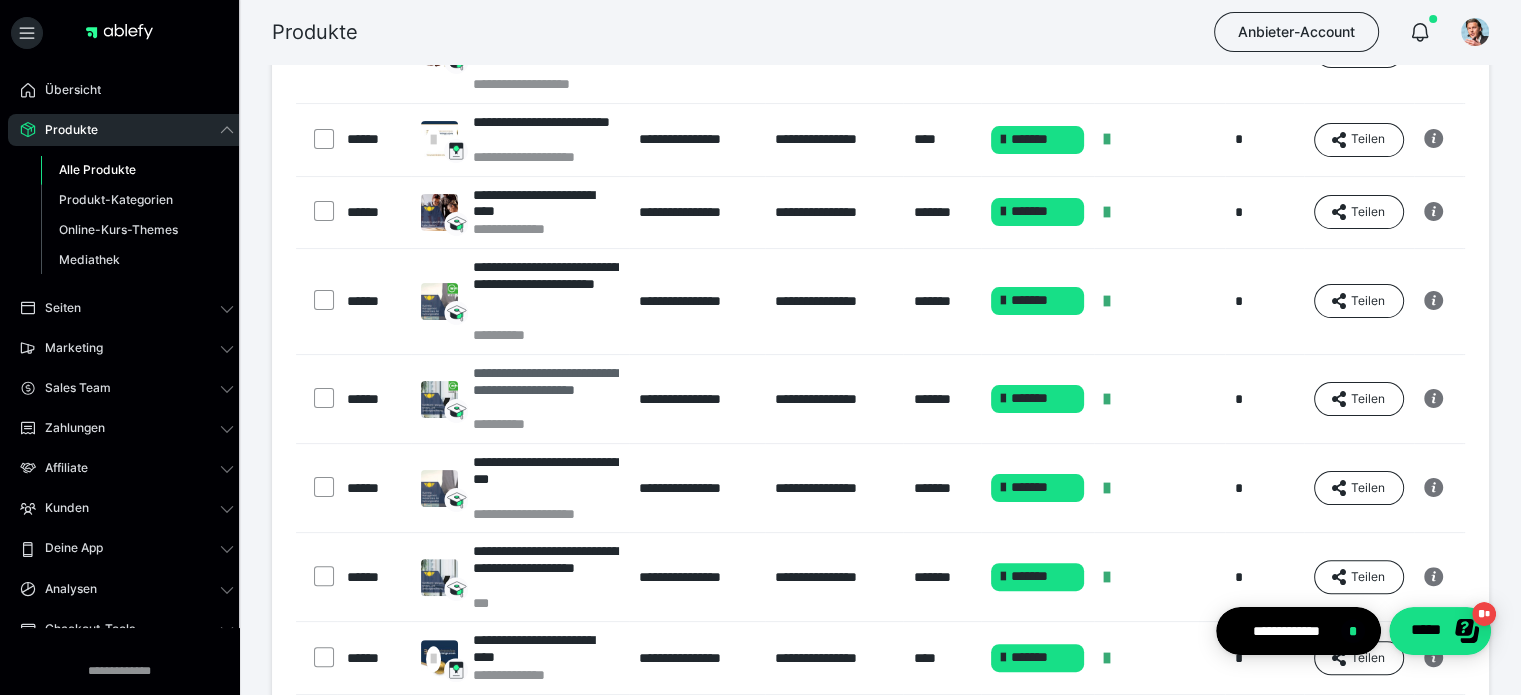 click on "**********" at bounding box center [546, 390] 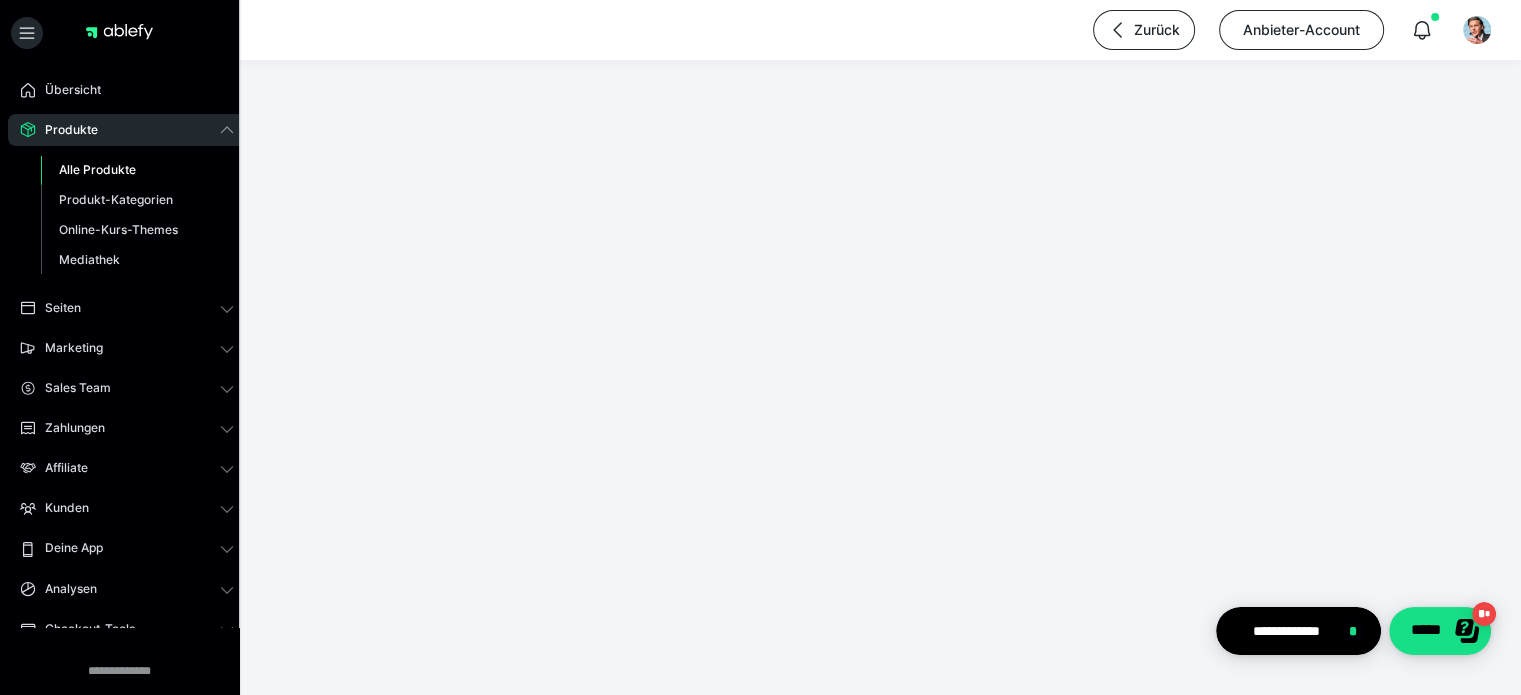 scroll, scrollTop: 0, scrollLeft: 0, axis: both 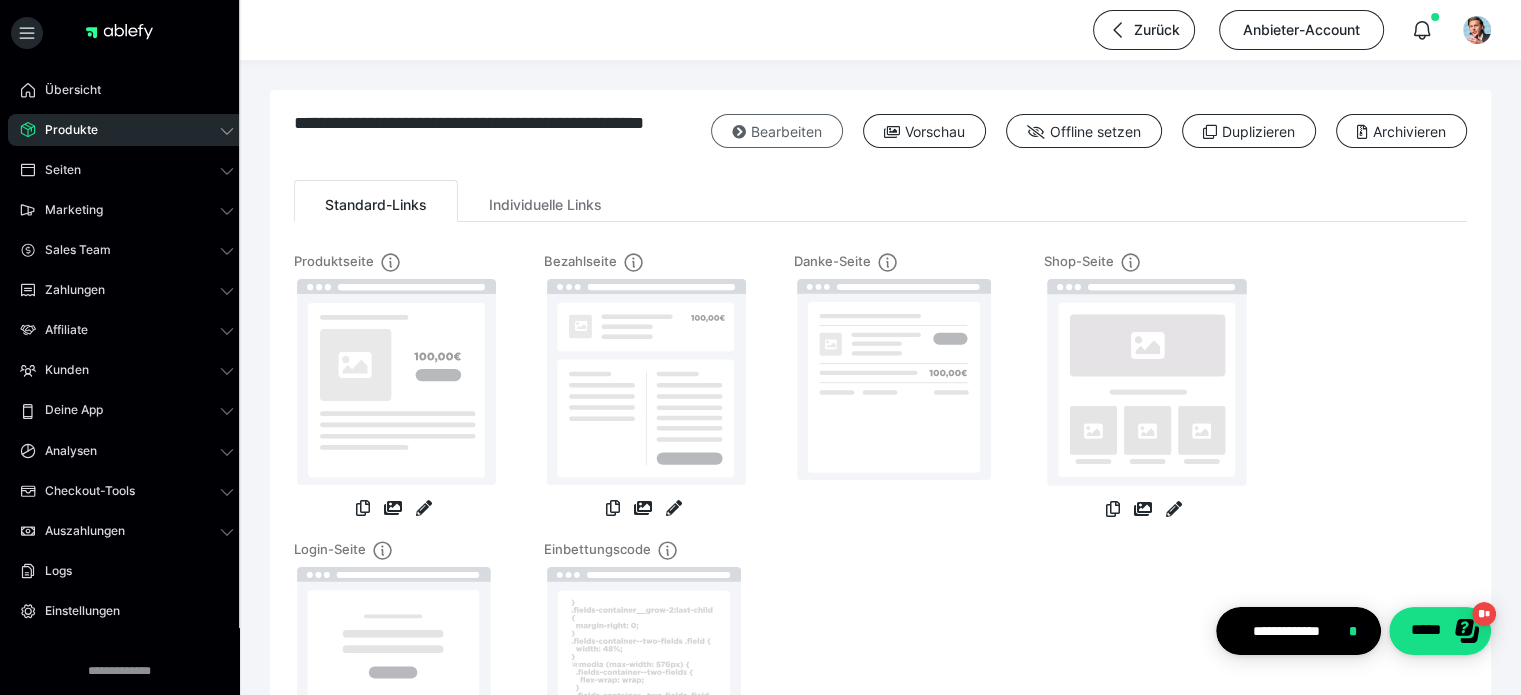 click on "Bearbeiten" at bounding box center [777, 131] 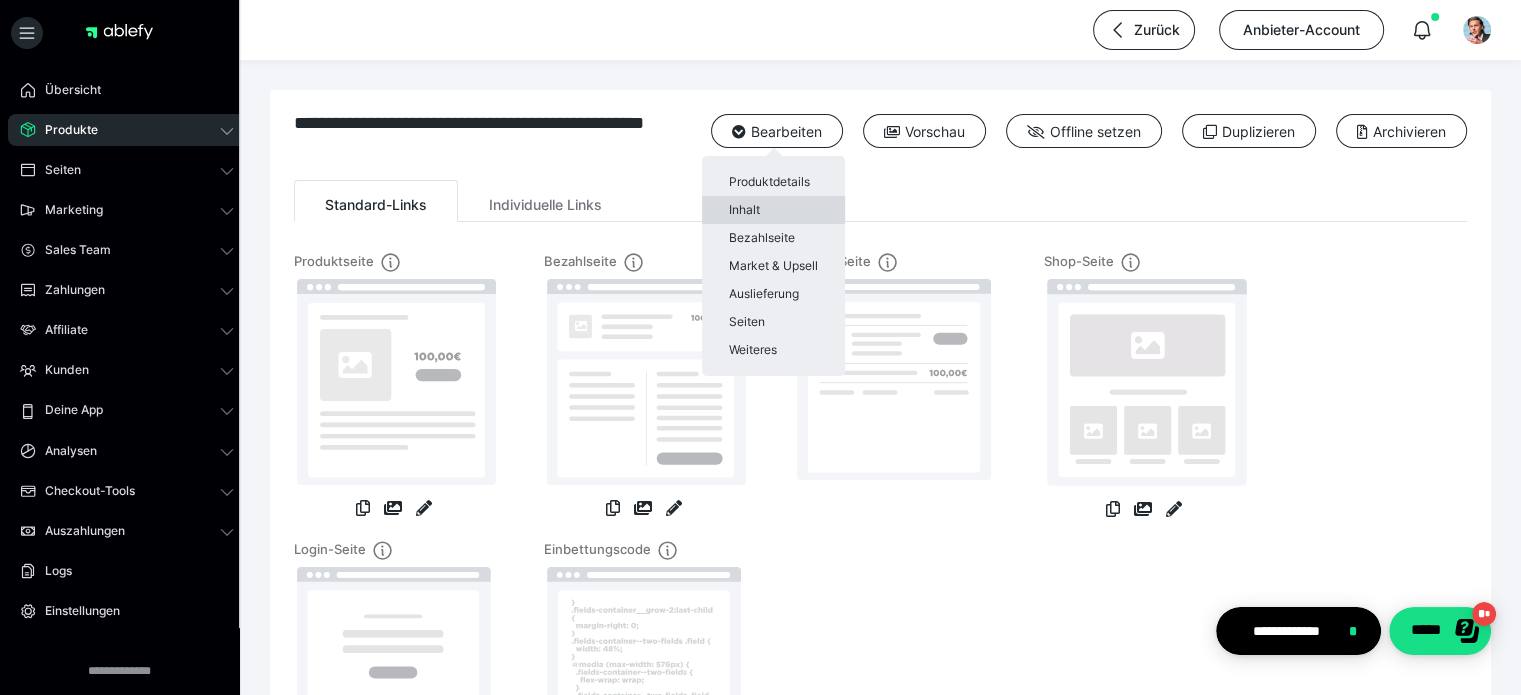 click on "Inhalt" at bounding box center (773, 210) 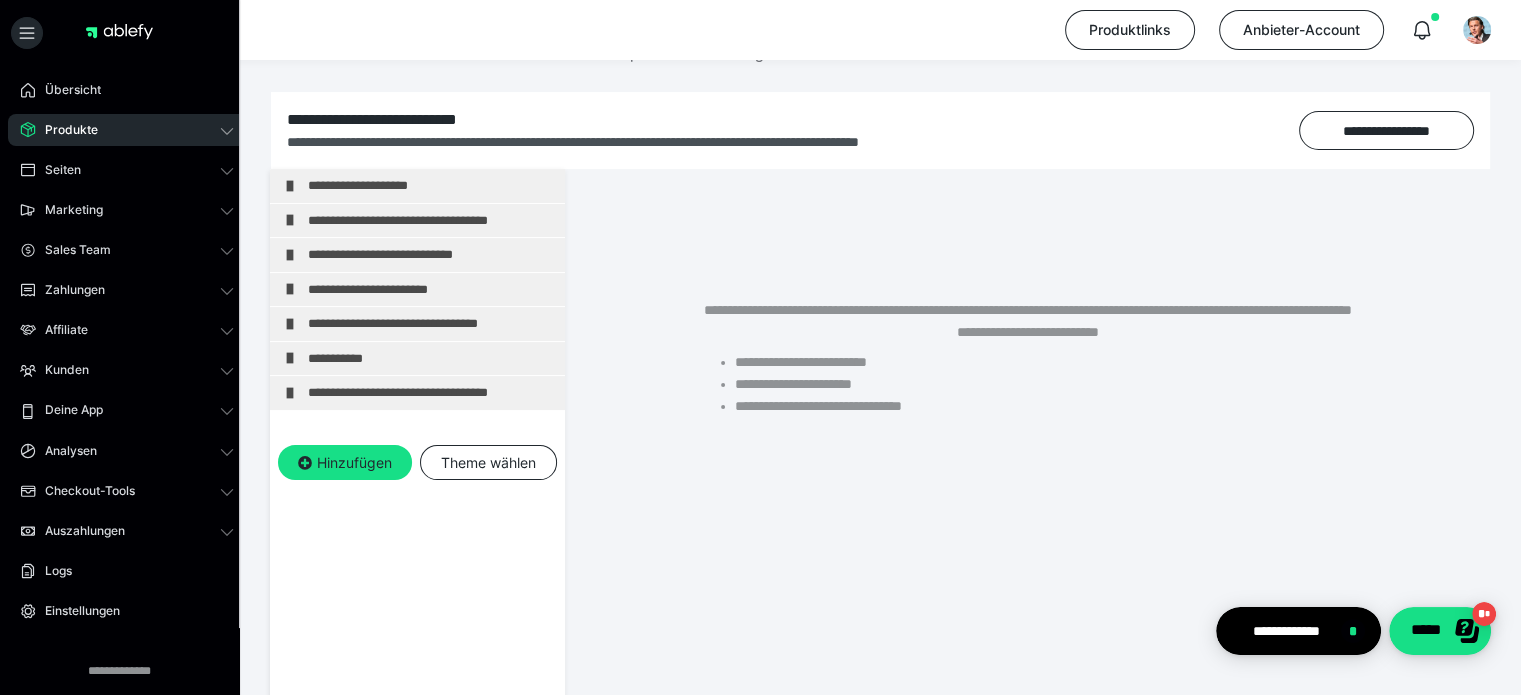 scroll, scrollTop: 300, scrollLeft: 0, axis: vertical 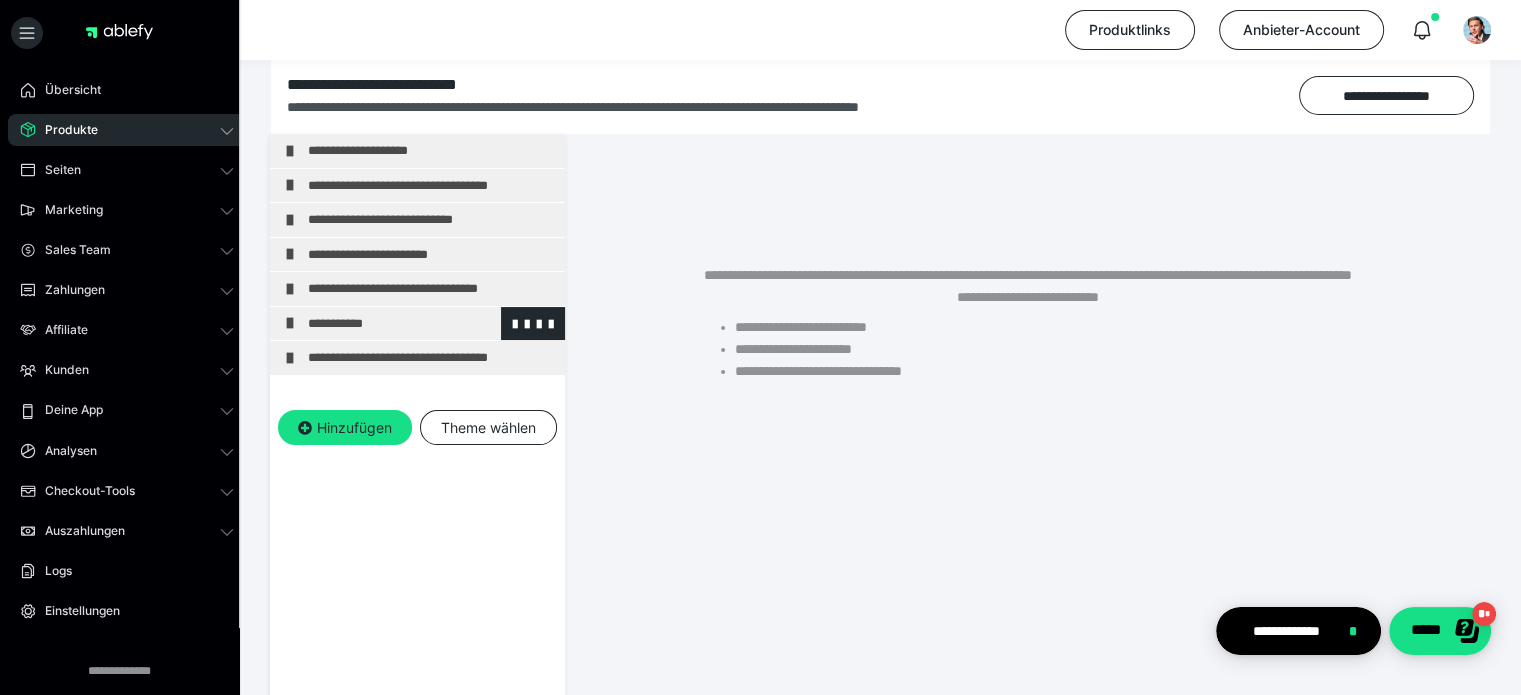 click on "**********" at bounding box center (431, 324) 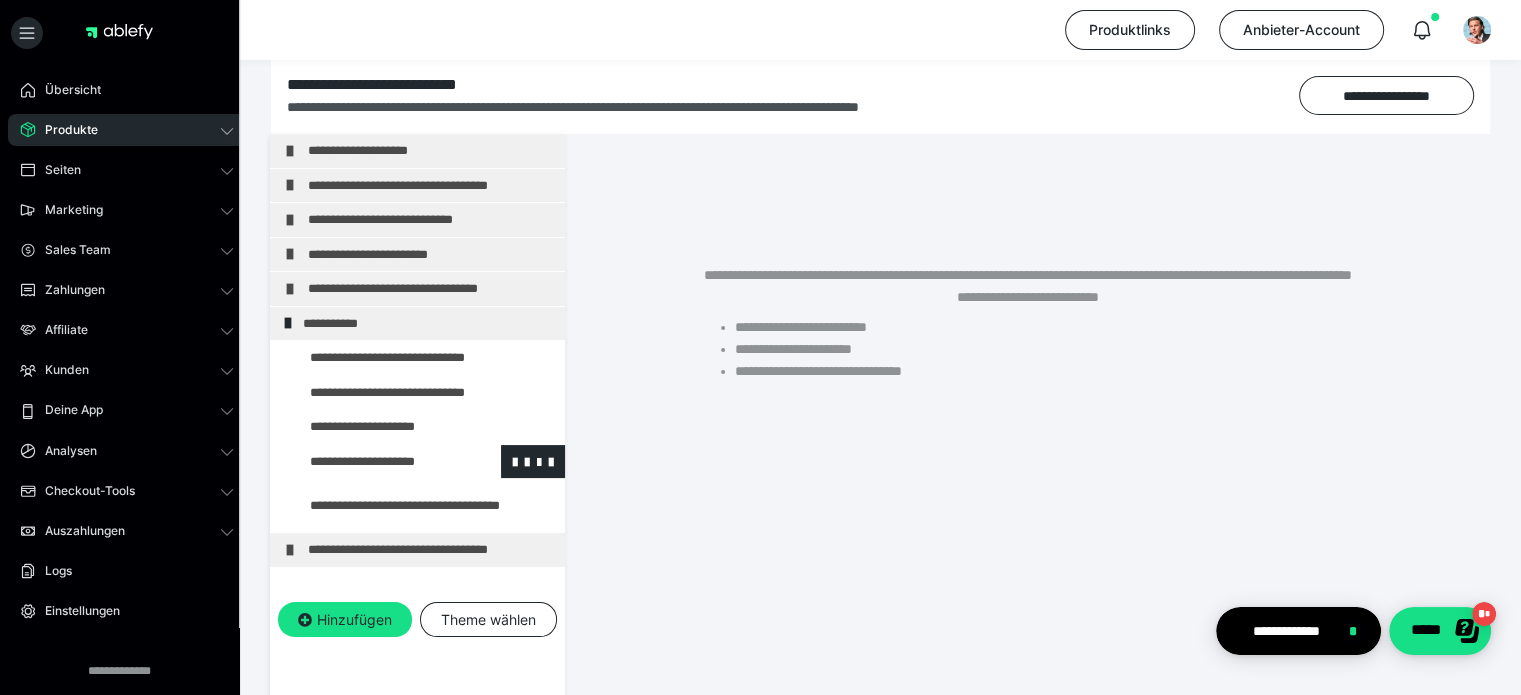 scroll, scrollTop: 200, scrollLeft: 0, axis: vertical 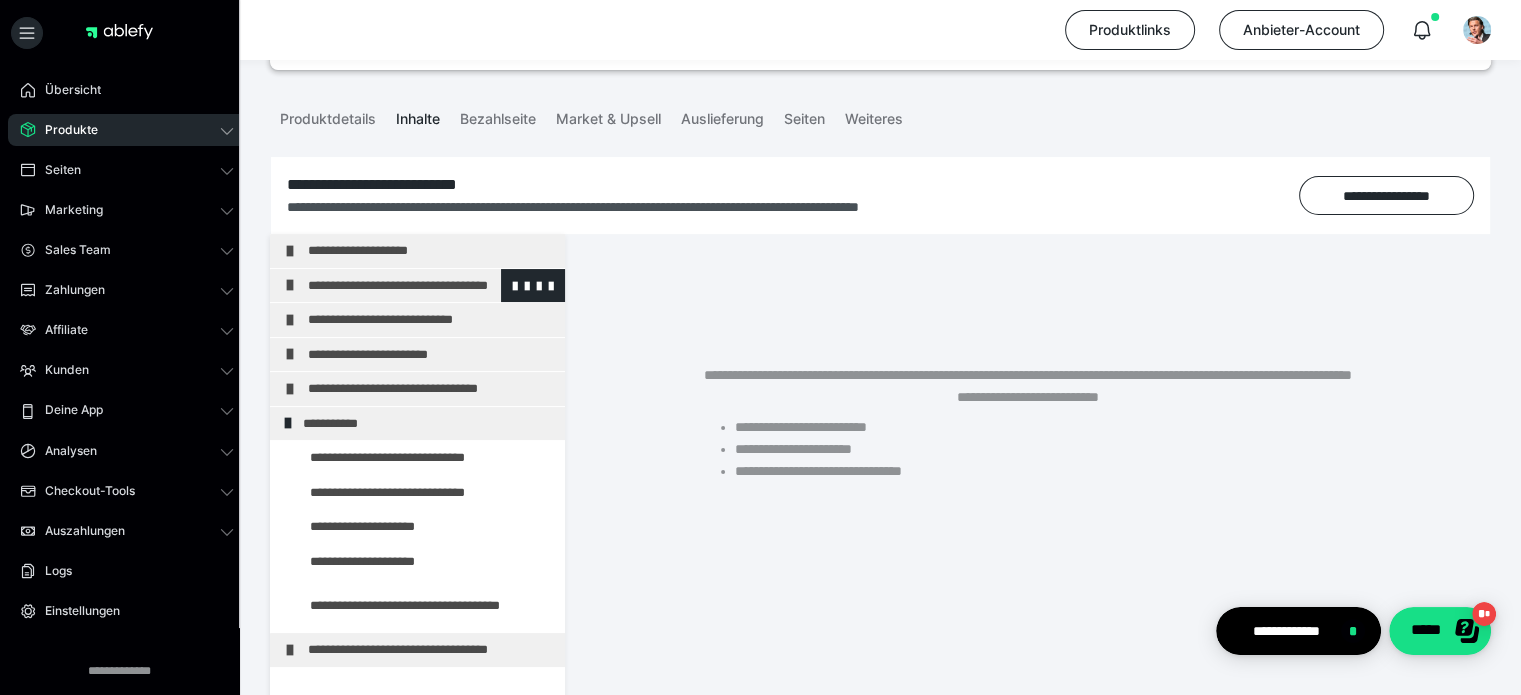 click on "**********" at bounding box center (431, 286) 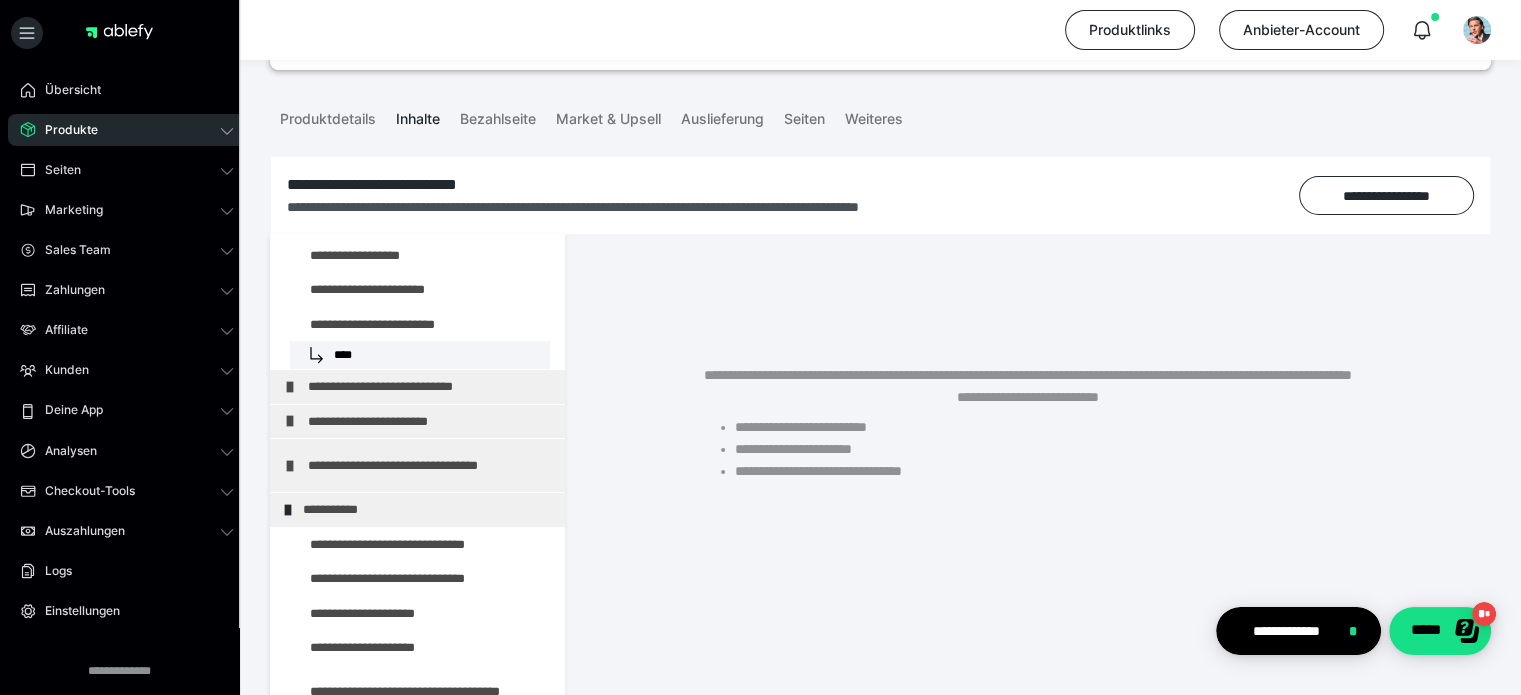 scroll, scrollTop: 700, scrollLeft: 0, axis: vertical 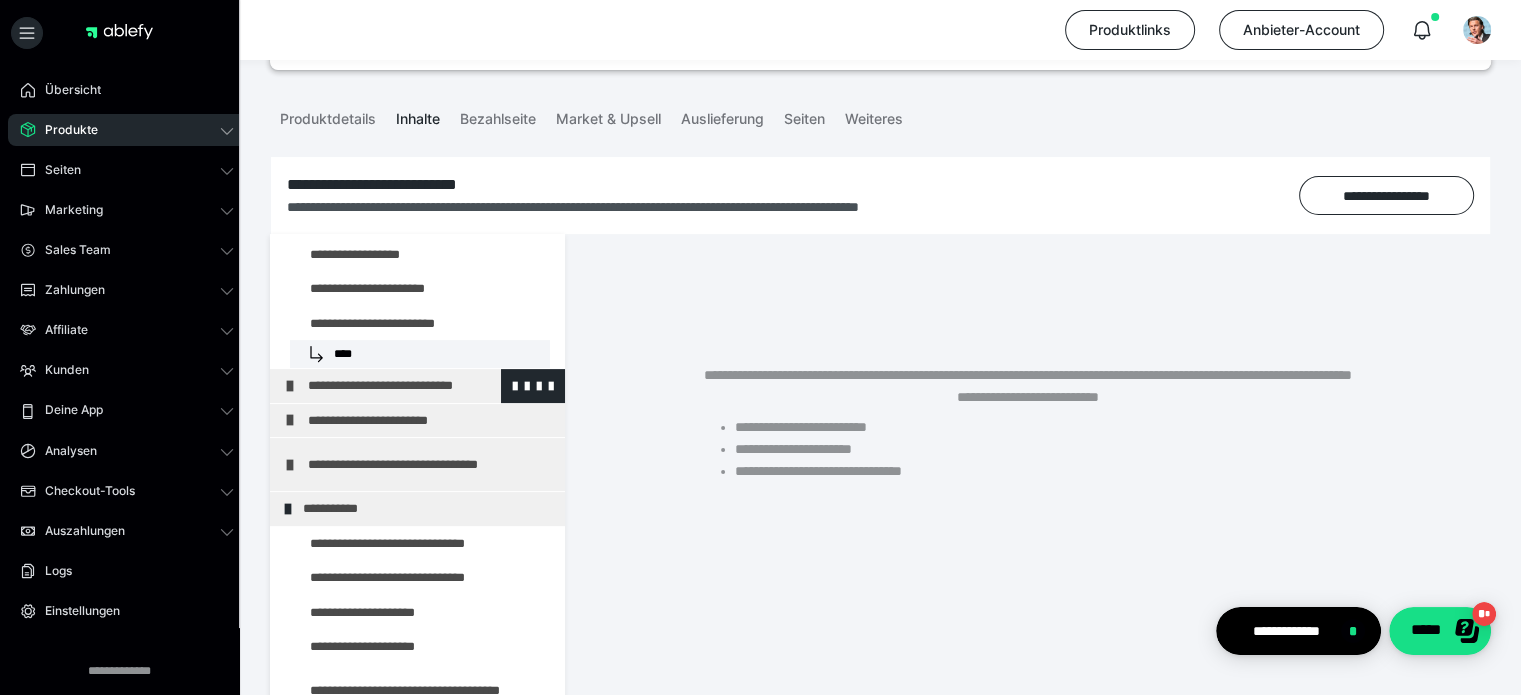 click on "**********" at bounding box center [423, 386] 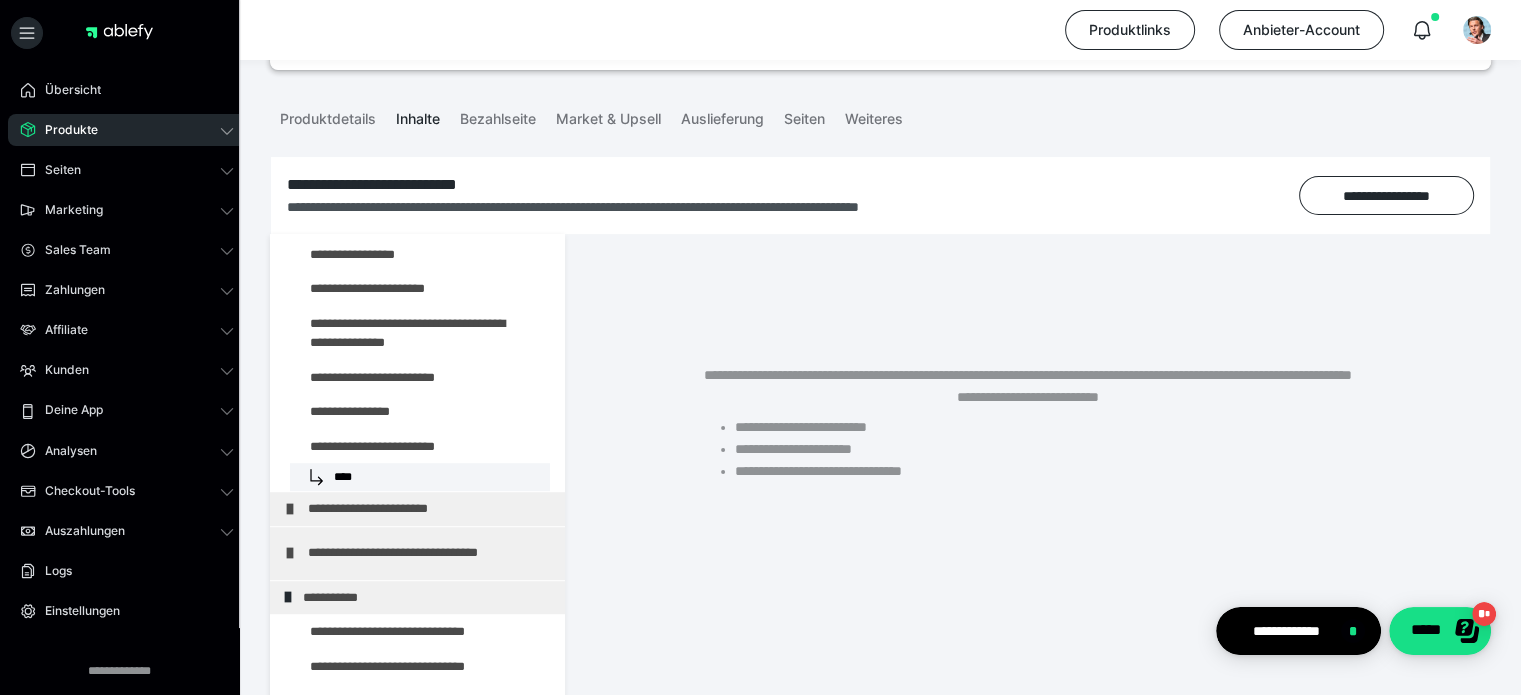 scroll, scrollTop: 1300, scrollLeft: 0, axis: vertical 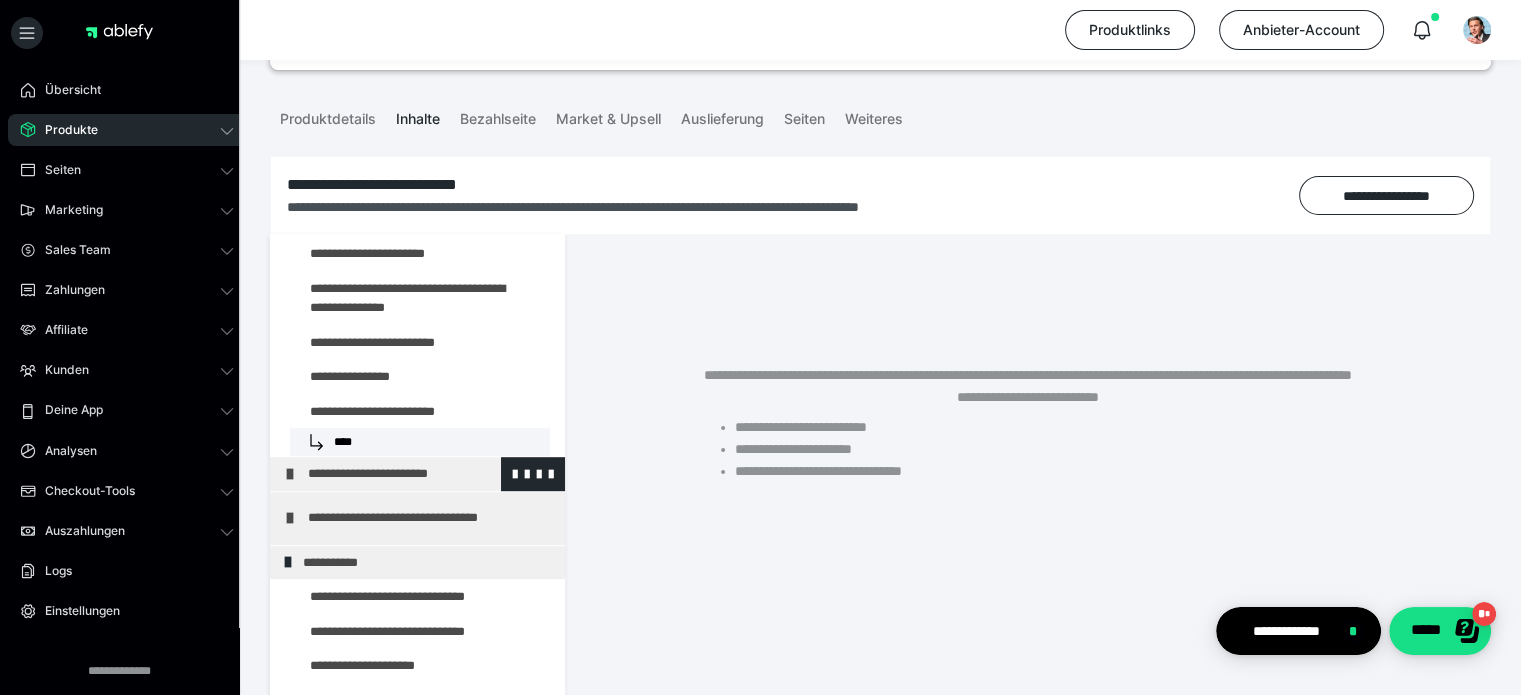 click on "**********" at bounding box center (423, 474) 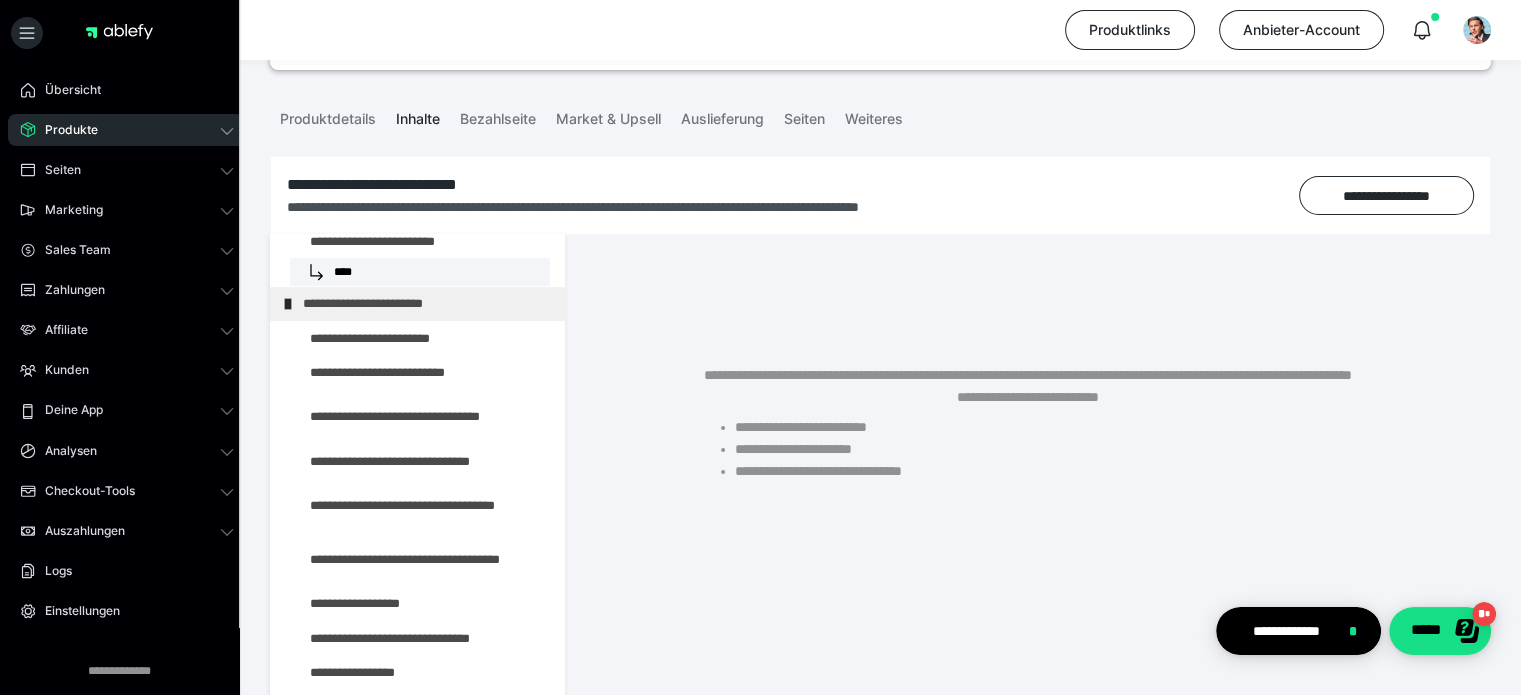 scroll, scrollTop: 1500, scrollLeft: 0, axis: vertical 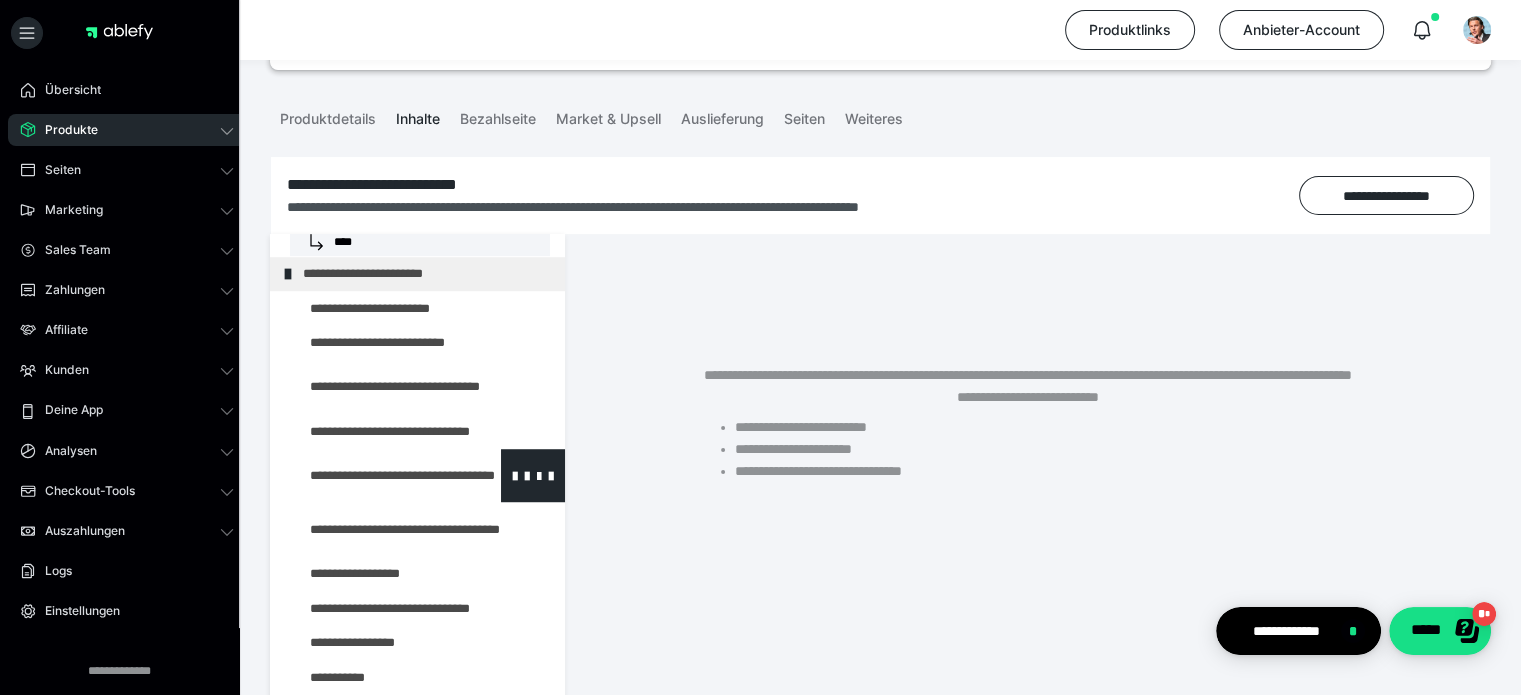 click at bounding box center [375, 475] 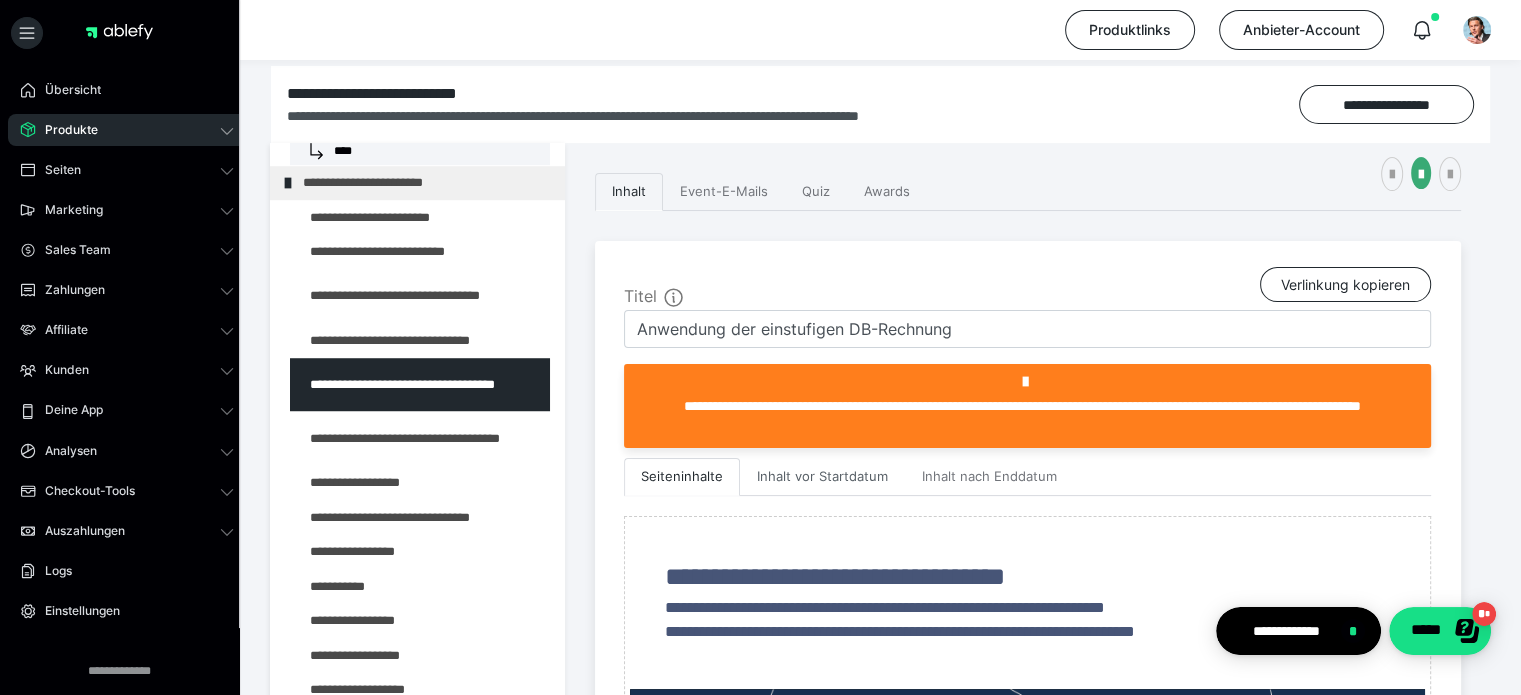 scroll, scrollTop: 500, scrollLeft: 0, axis: vertical 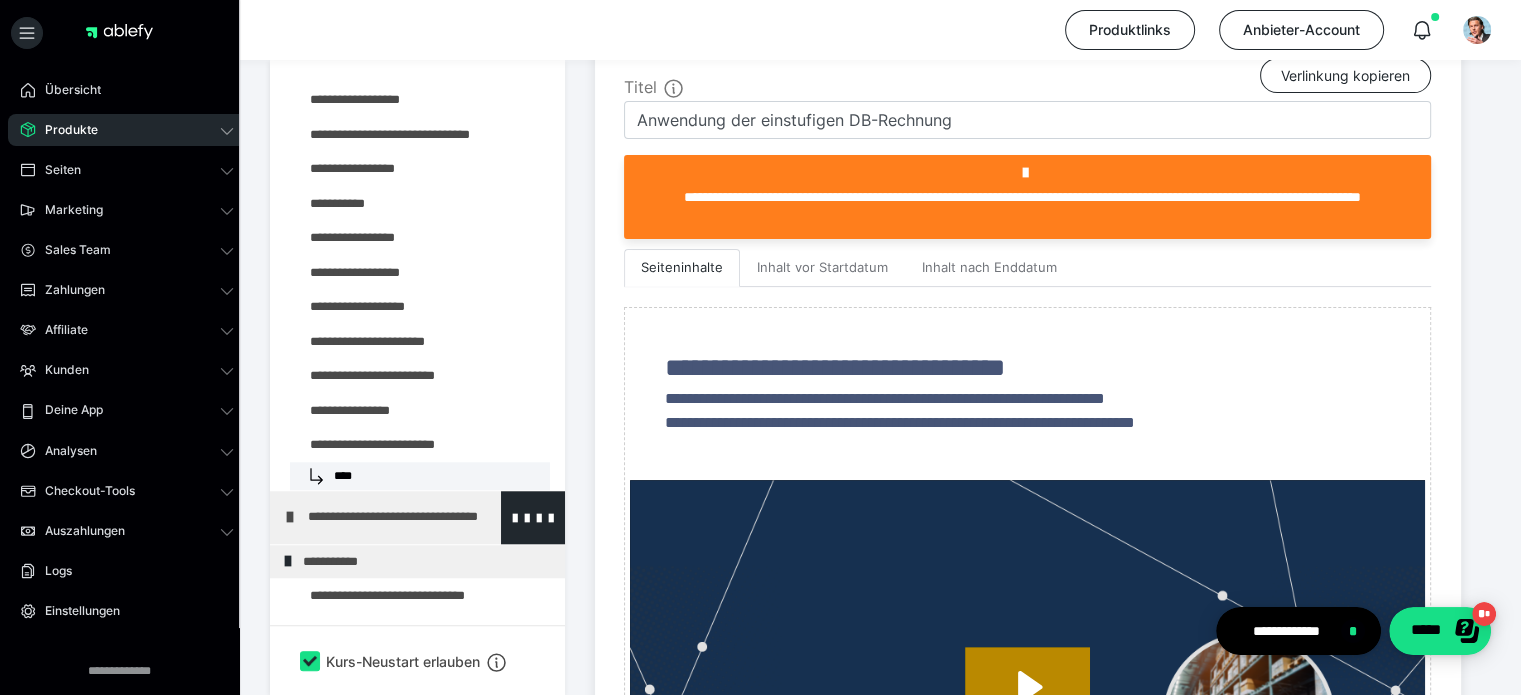 click on "**********" at bounding box center [423, 517] 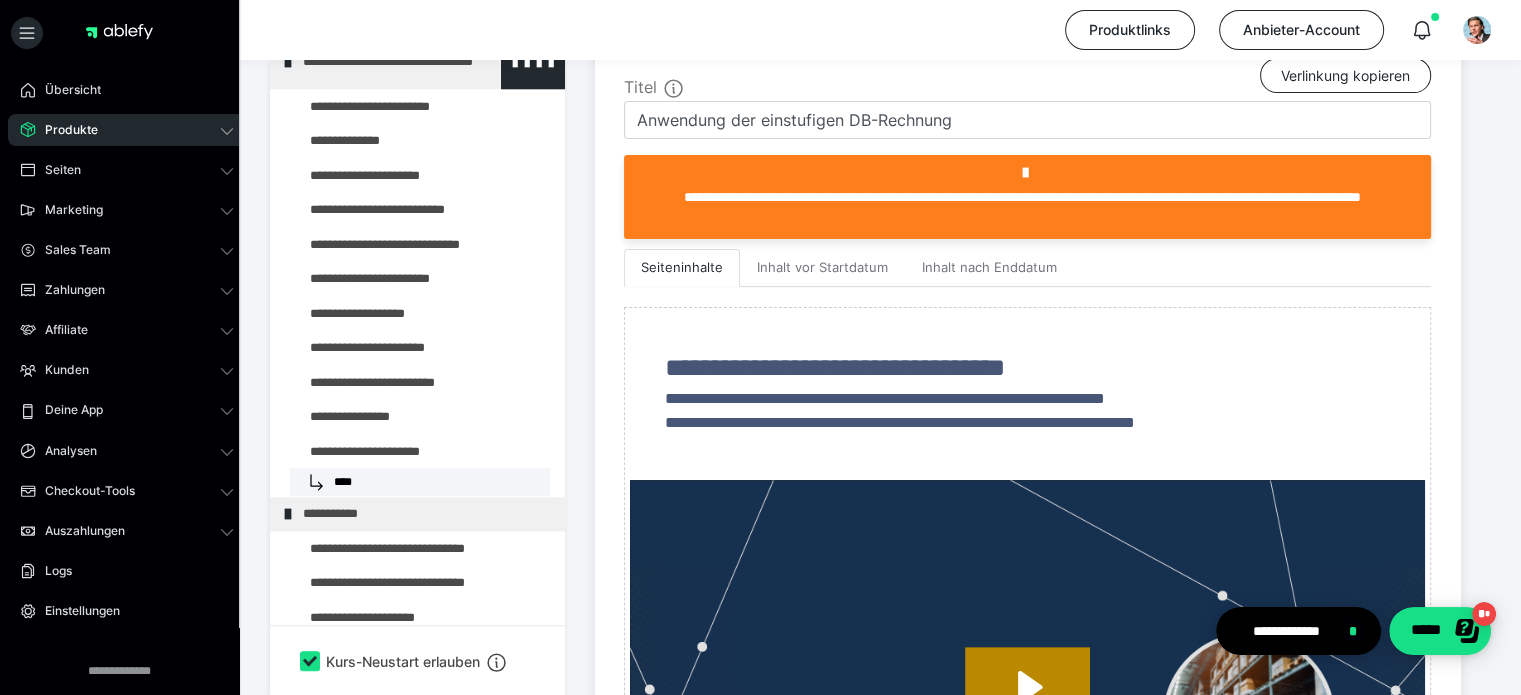 scroll, scrollTop: 2300, scrollLeft: 0, axis: vertical 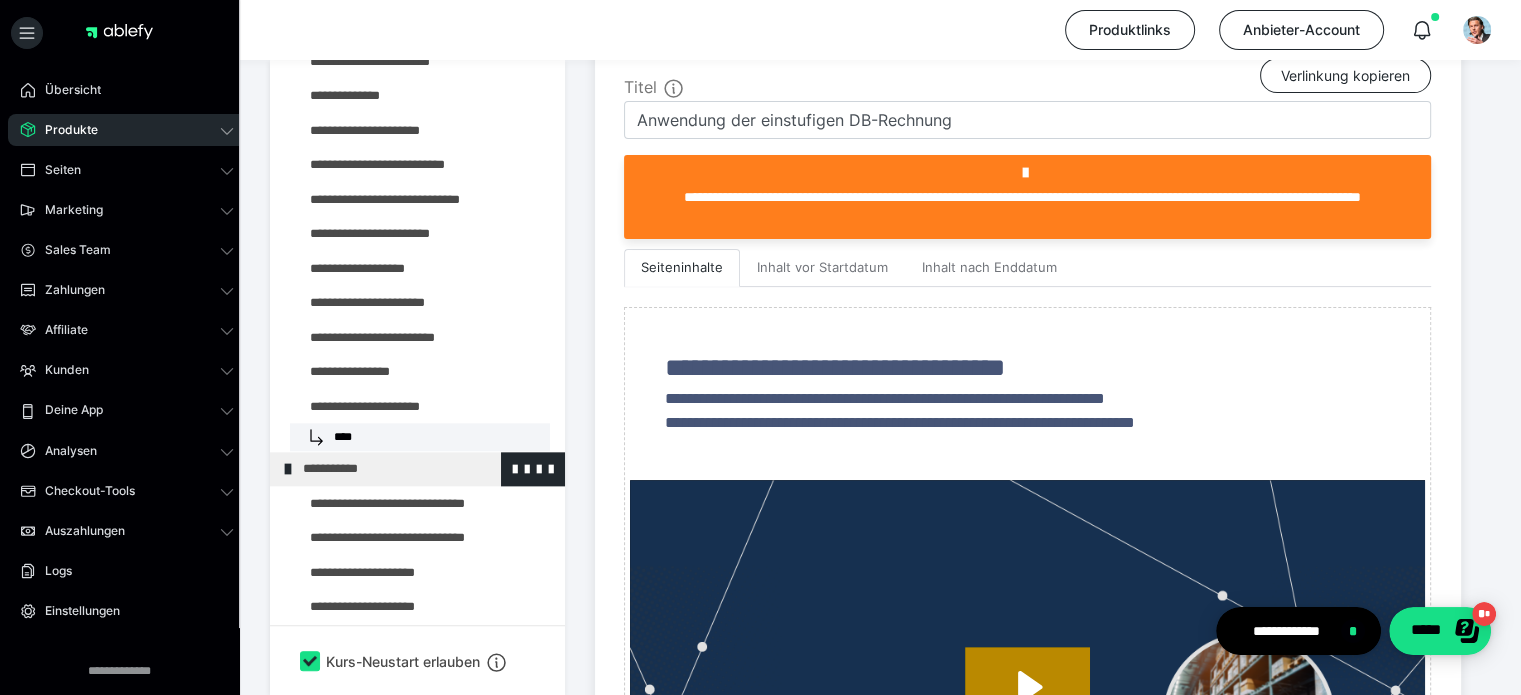 click on "**********" at bounding box center (418, 469) 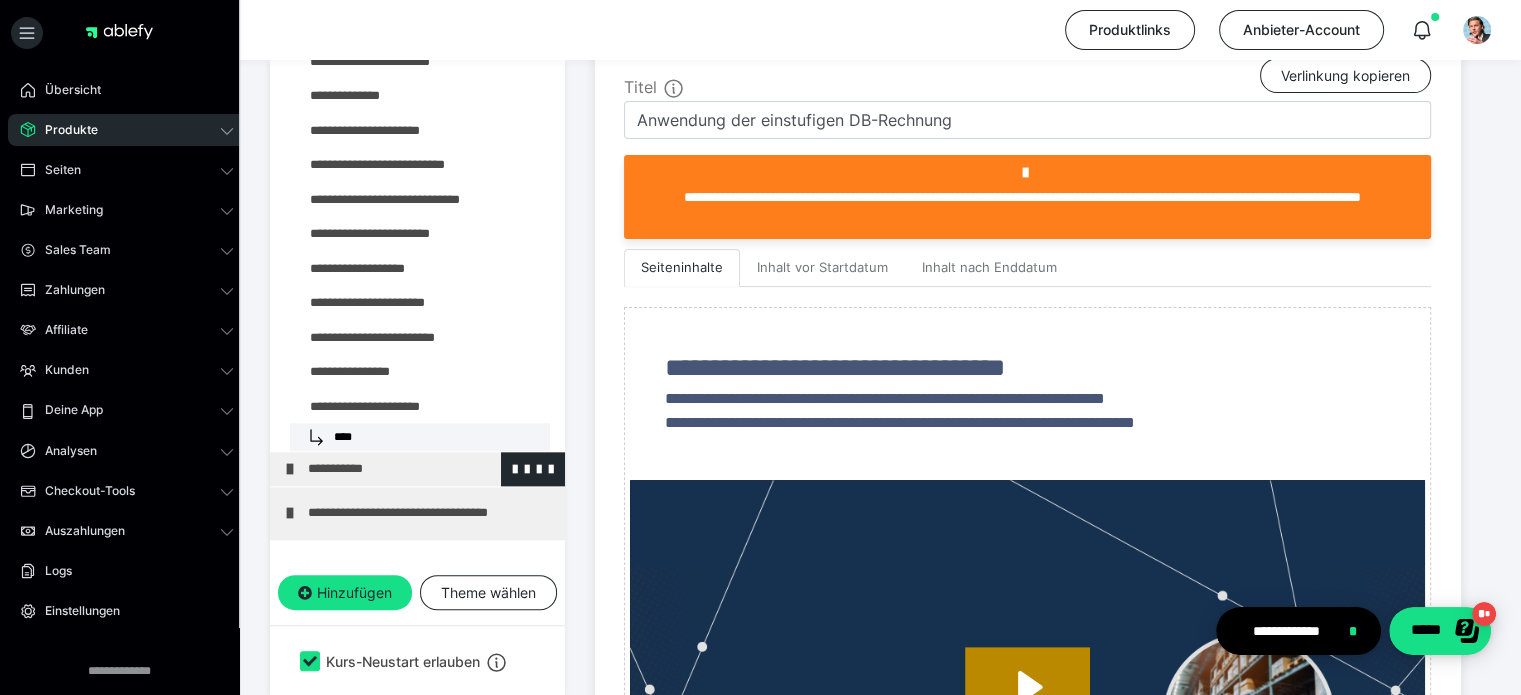 click on "**********" at bounding box center (423, 469) 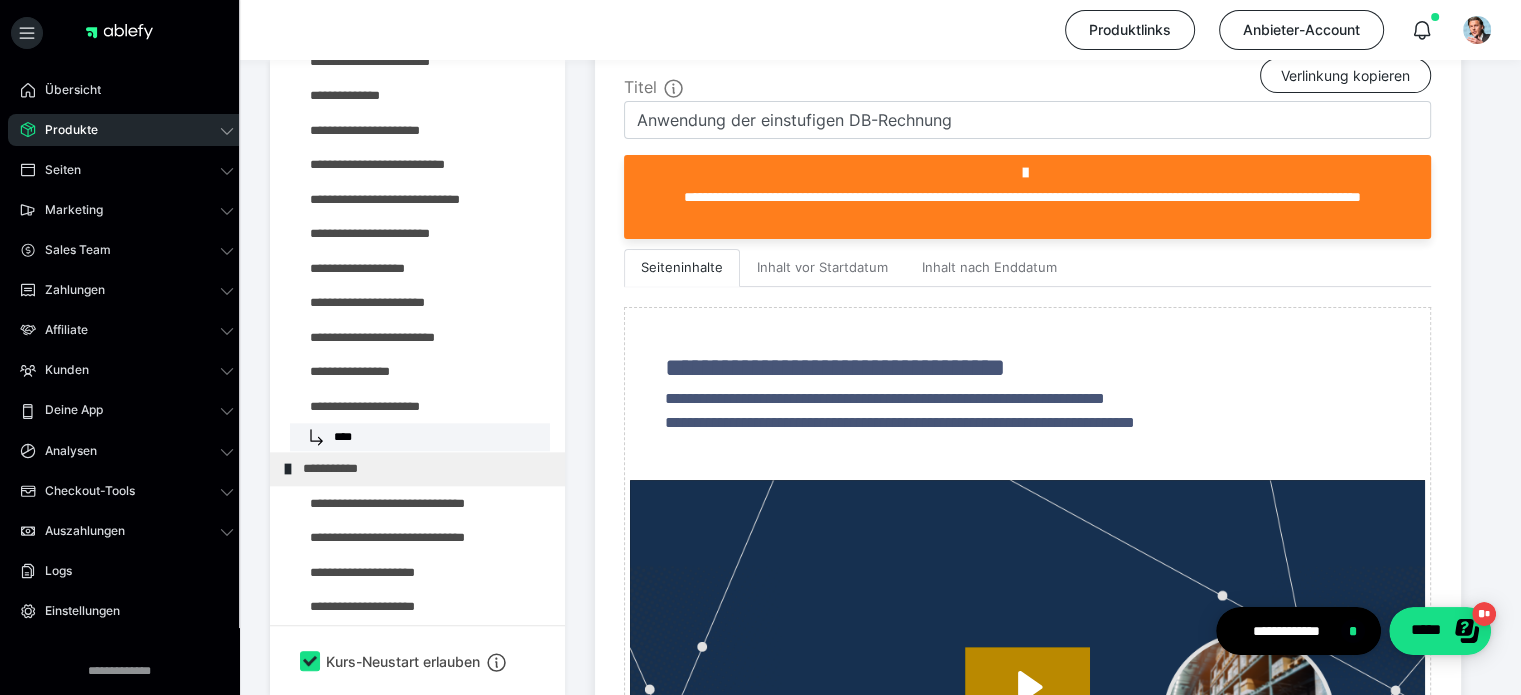 scroll, scrollTop: 2400, scrollLeft: 0, axis: vertical 